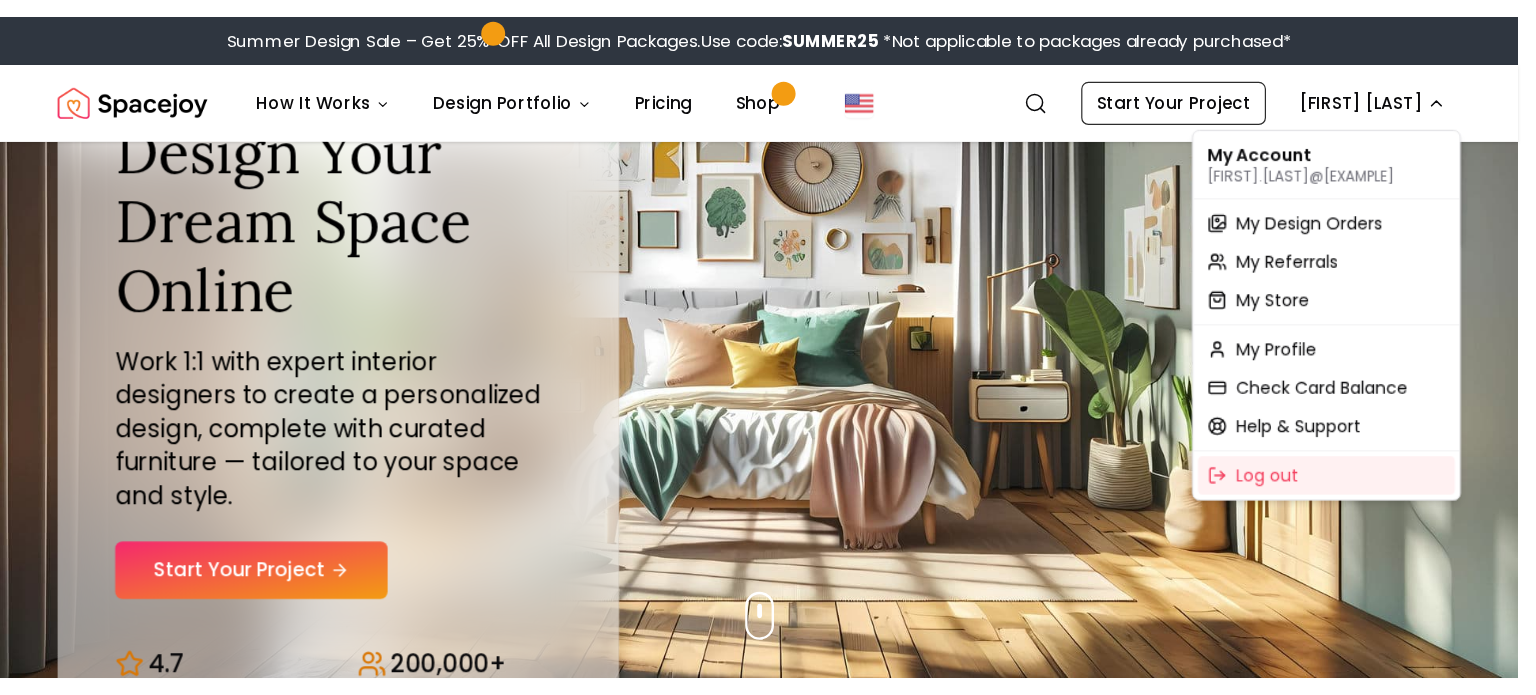scroll, scrollTop: 0, scrollLeft: 0, axis: both 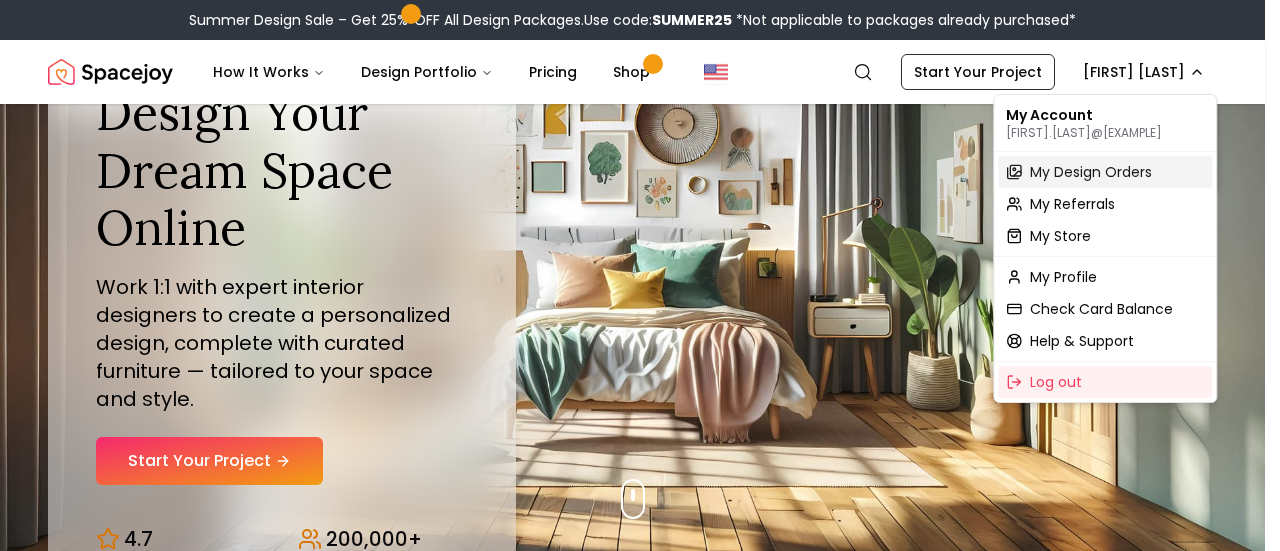 click on "My Design Orders" at bounding box center [1091, 172] 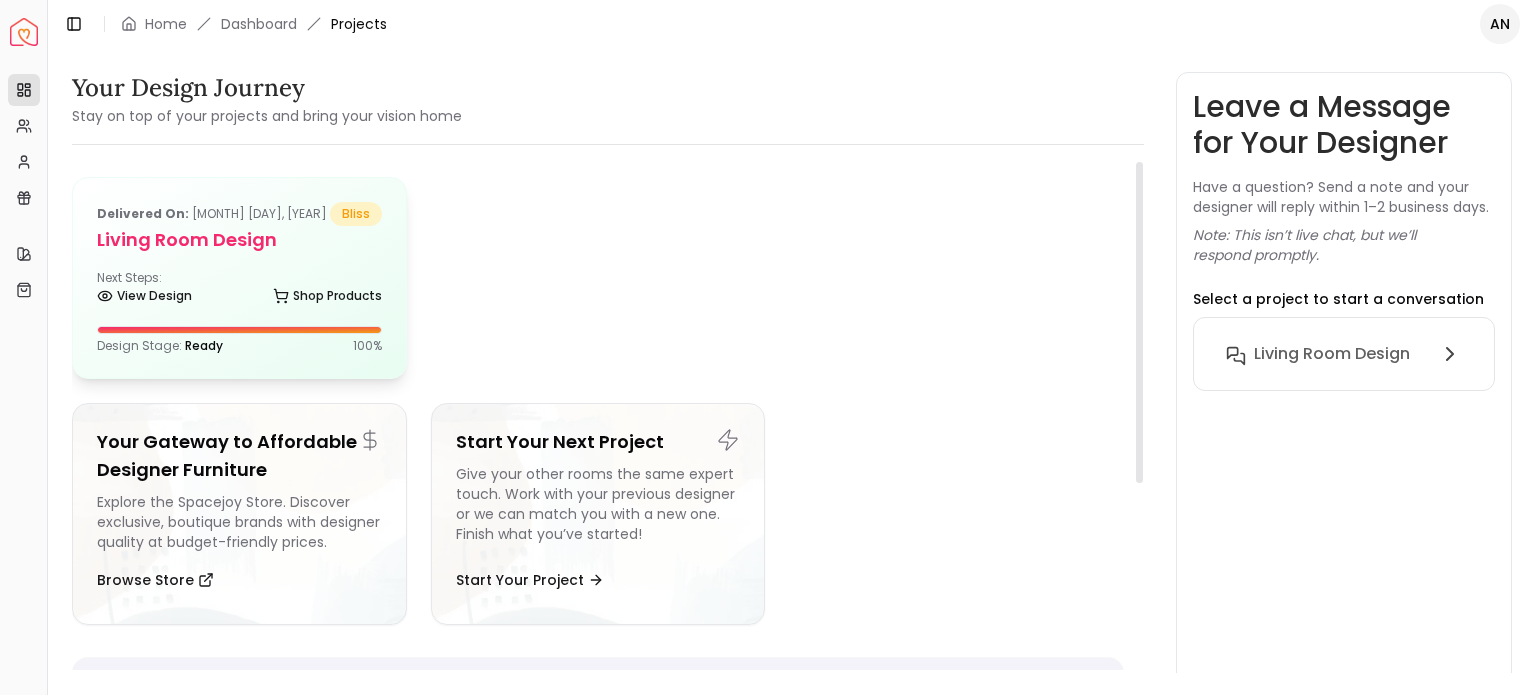 click on "Living Room Design" at bounding box center (239, 240) 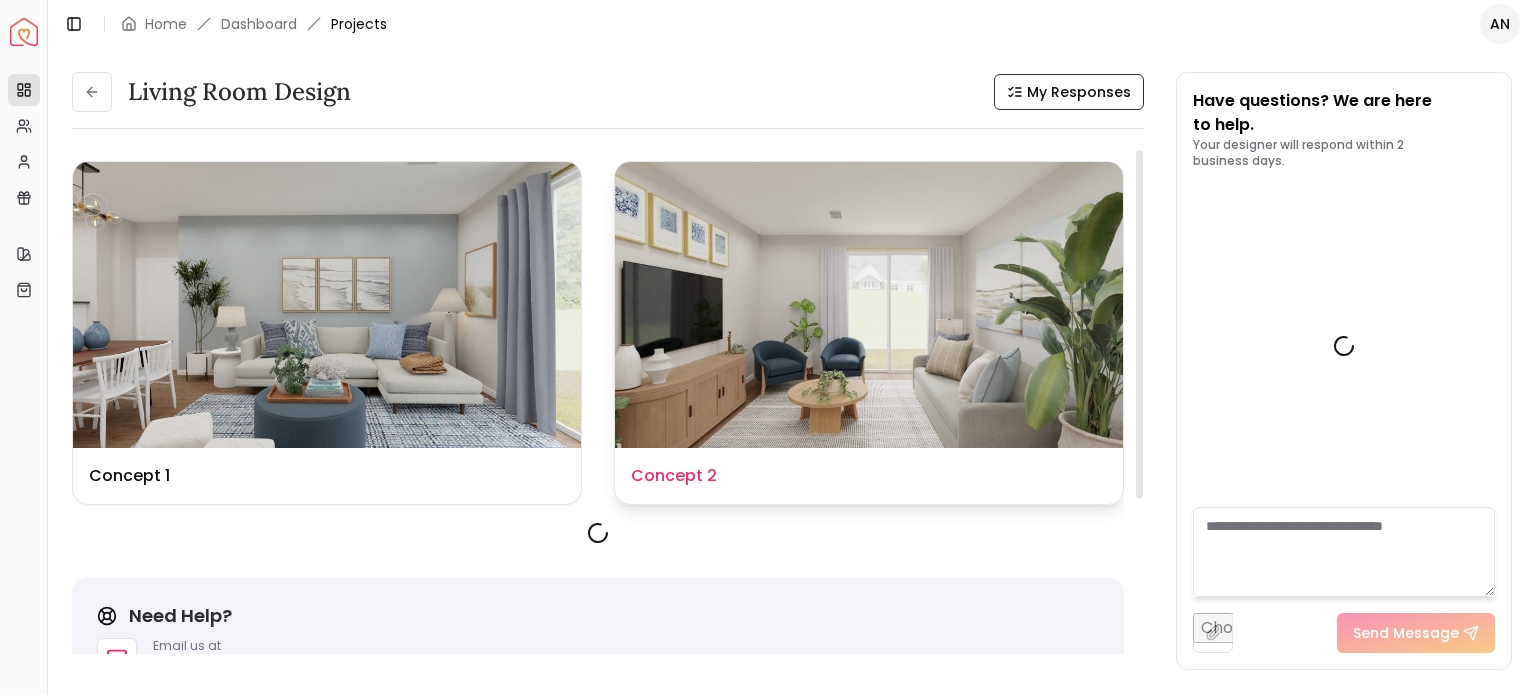 scroll, scrollTop: 100, scrollLeft: 0, axis: vertical 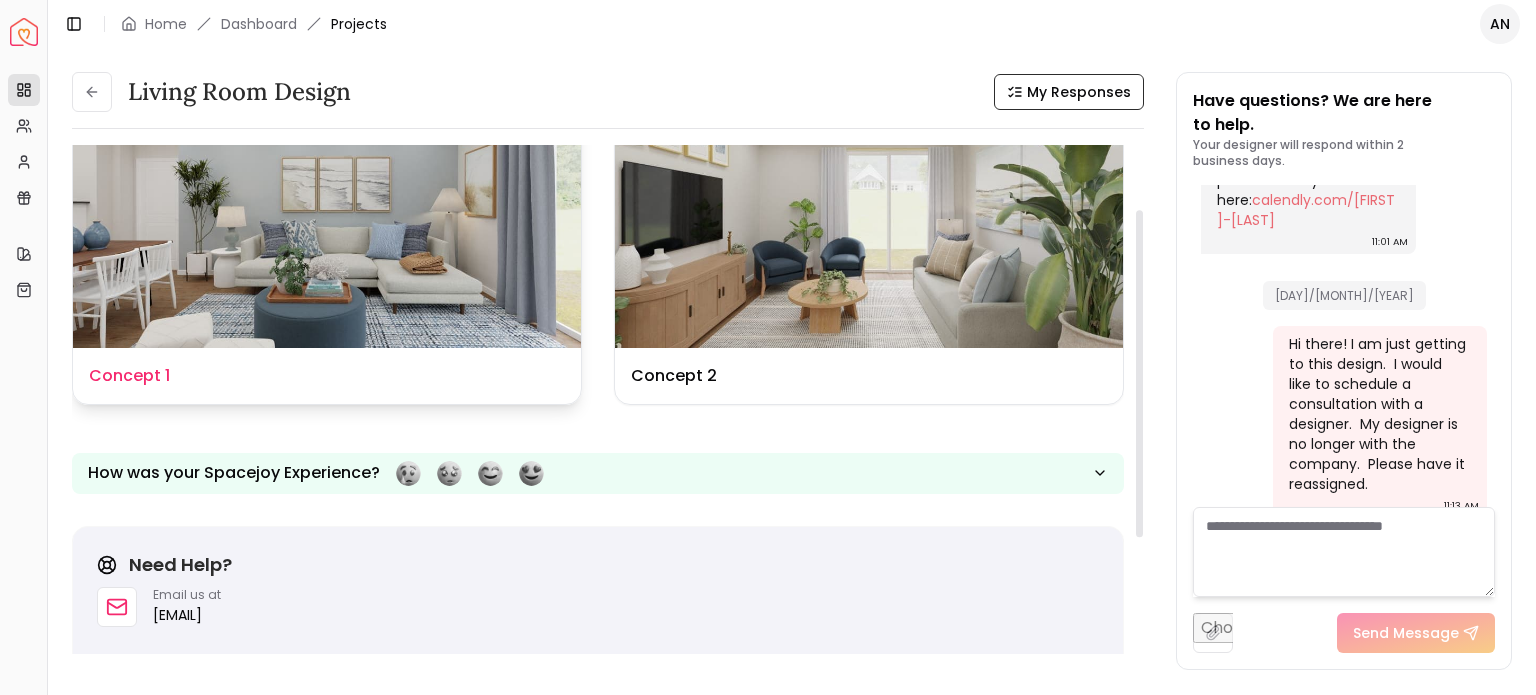 click at bounding box center [327, 205] 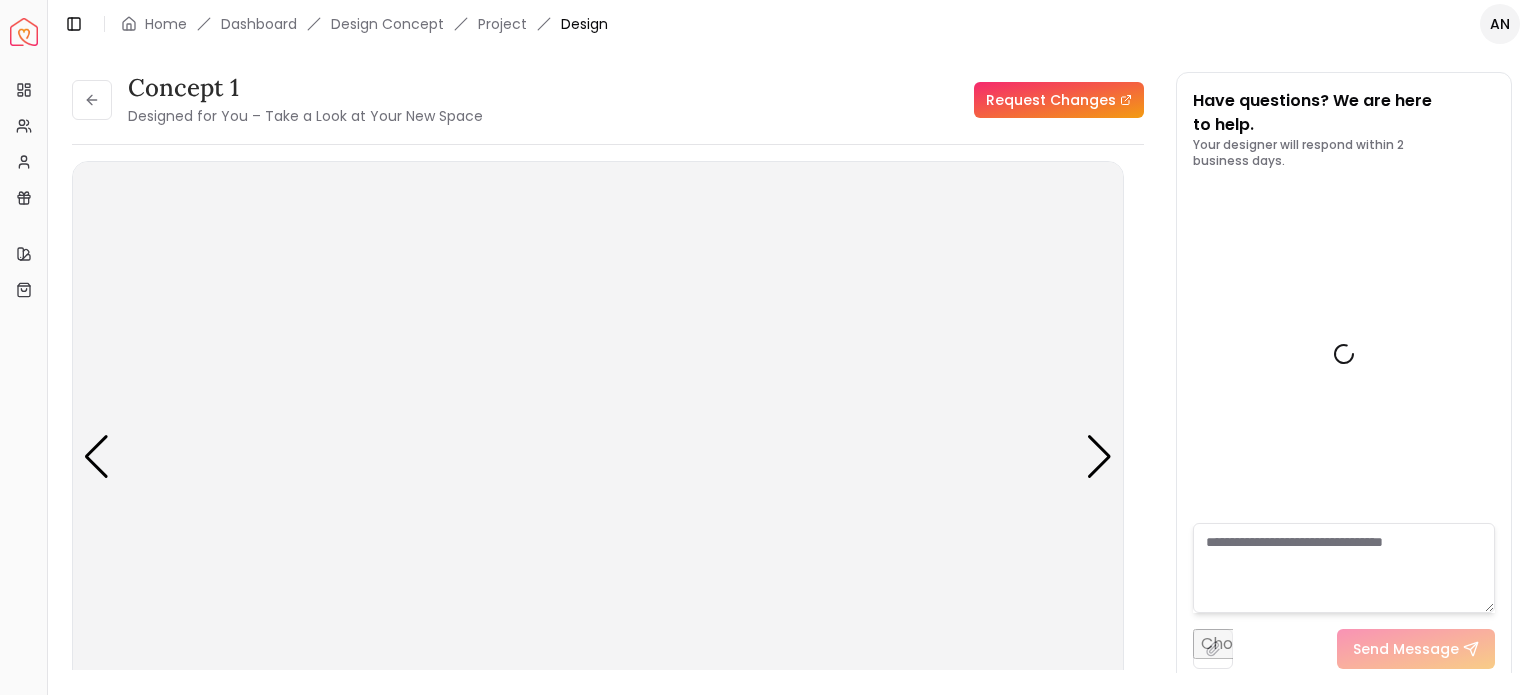 scroll, scrollTop: 1649, scrollLeft: 0, axis: vertical 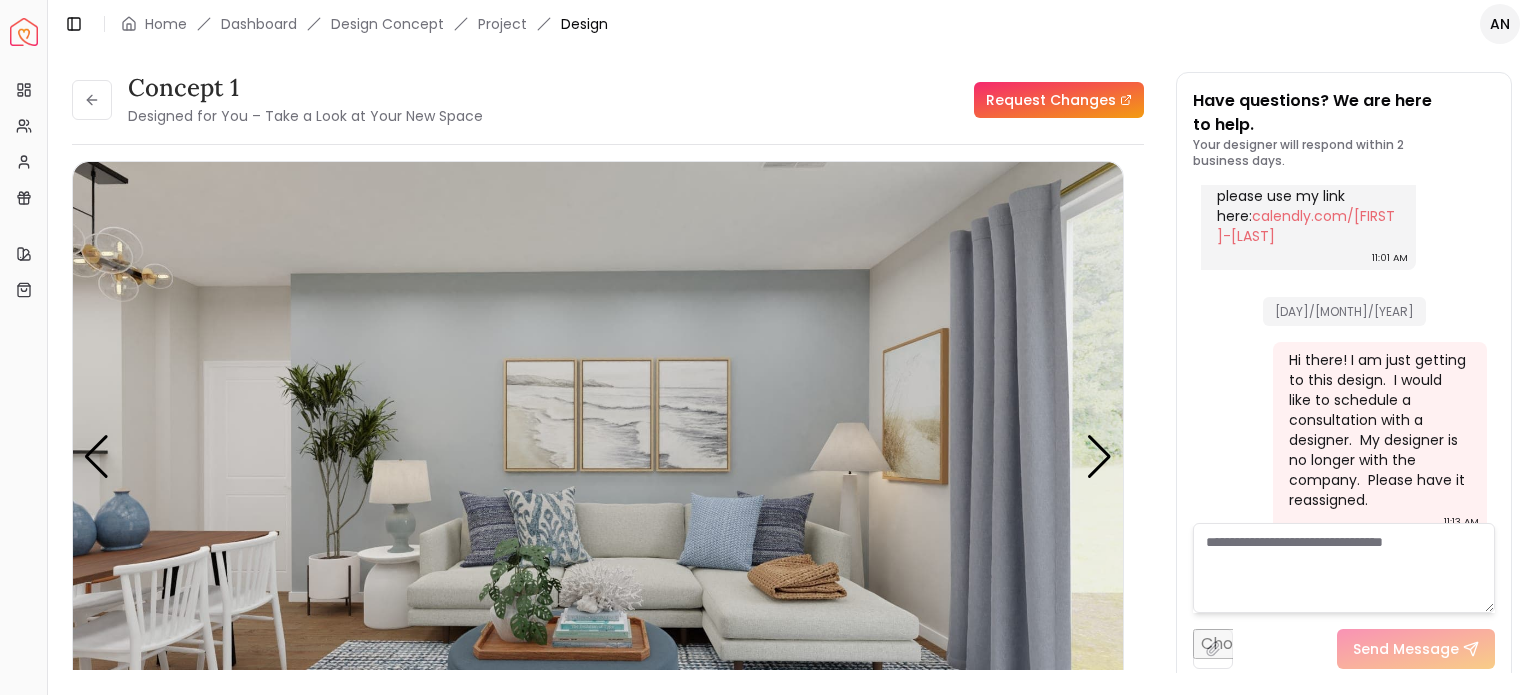 click on "Request Changes" at bounding box center (1059, 100) 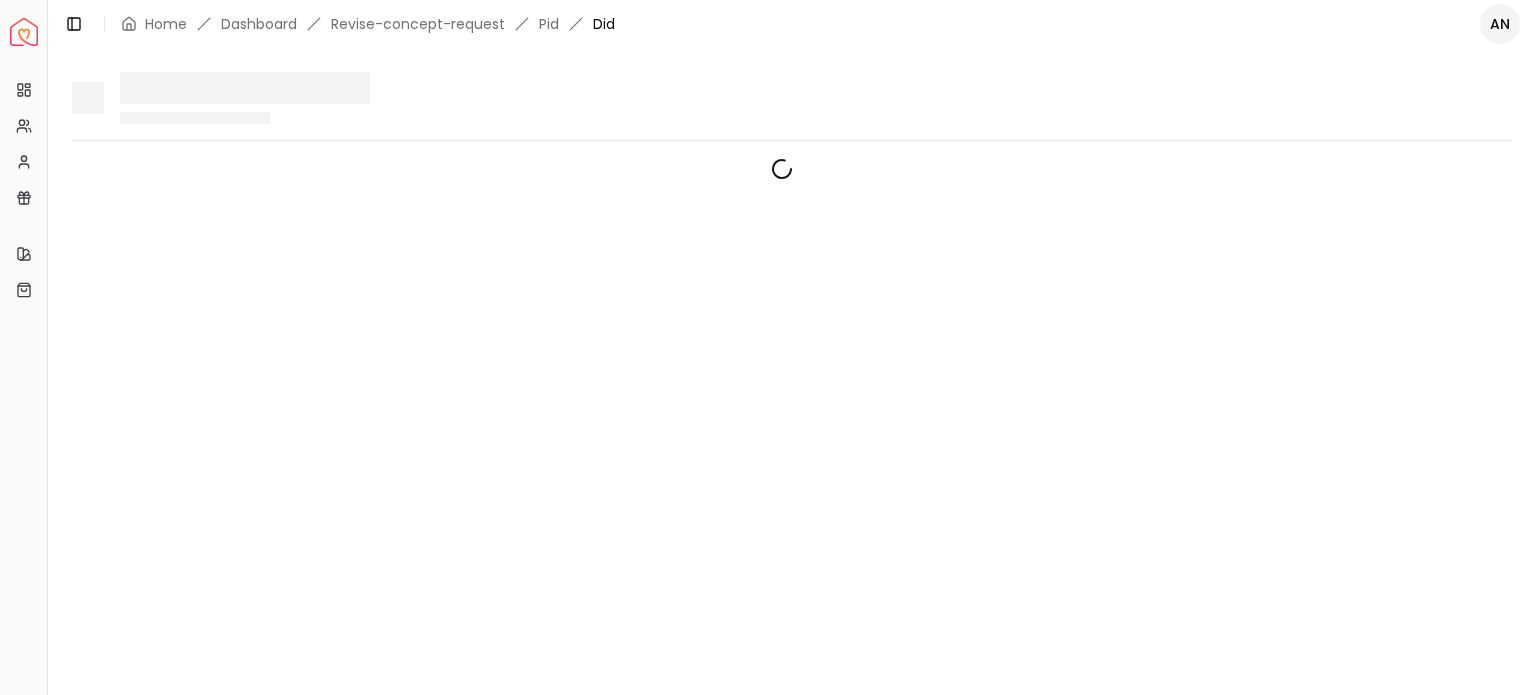 scroll, scrollTop: 0, scrollLeft: 0, axis: both 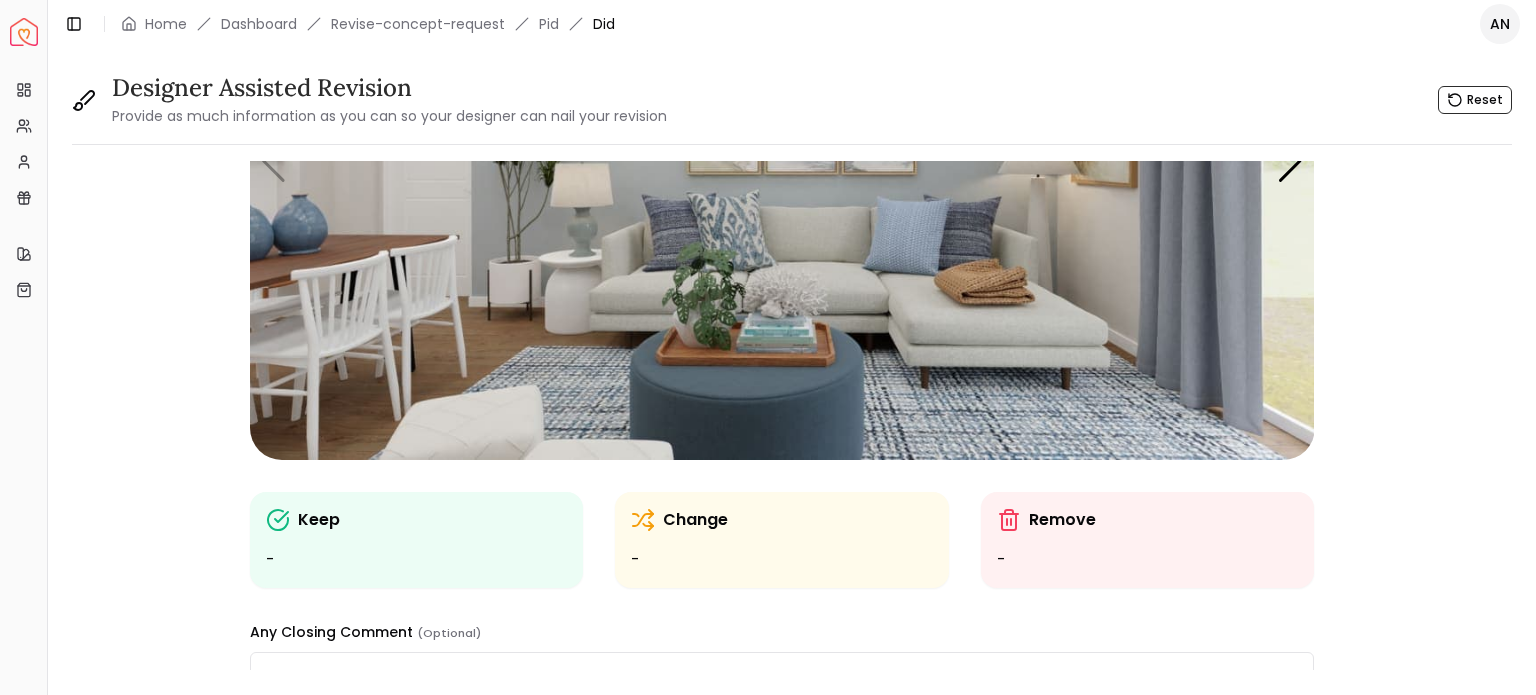 click at bounding box center [782, 160] 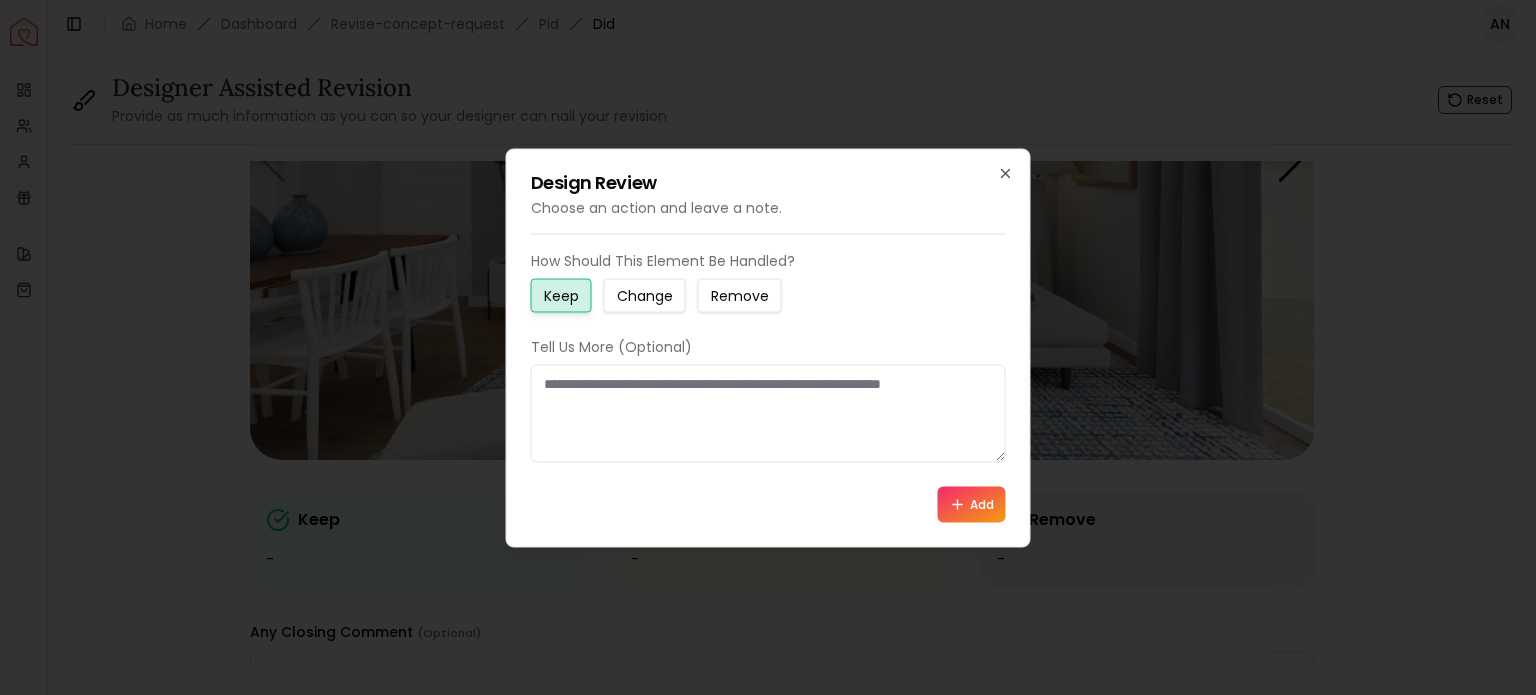 click on "Change" at bounding box center [645, 295] 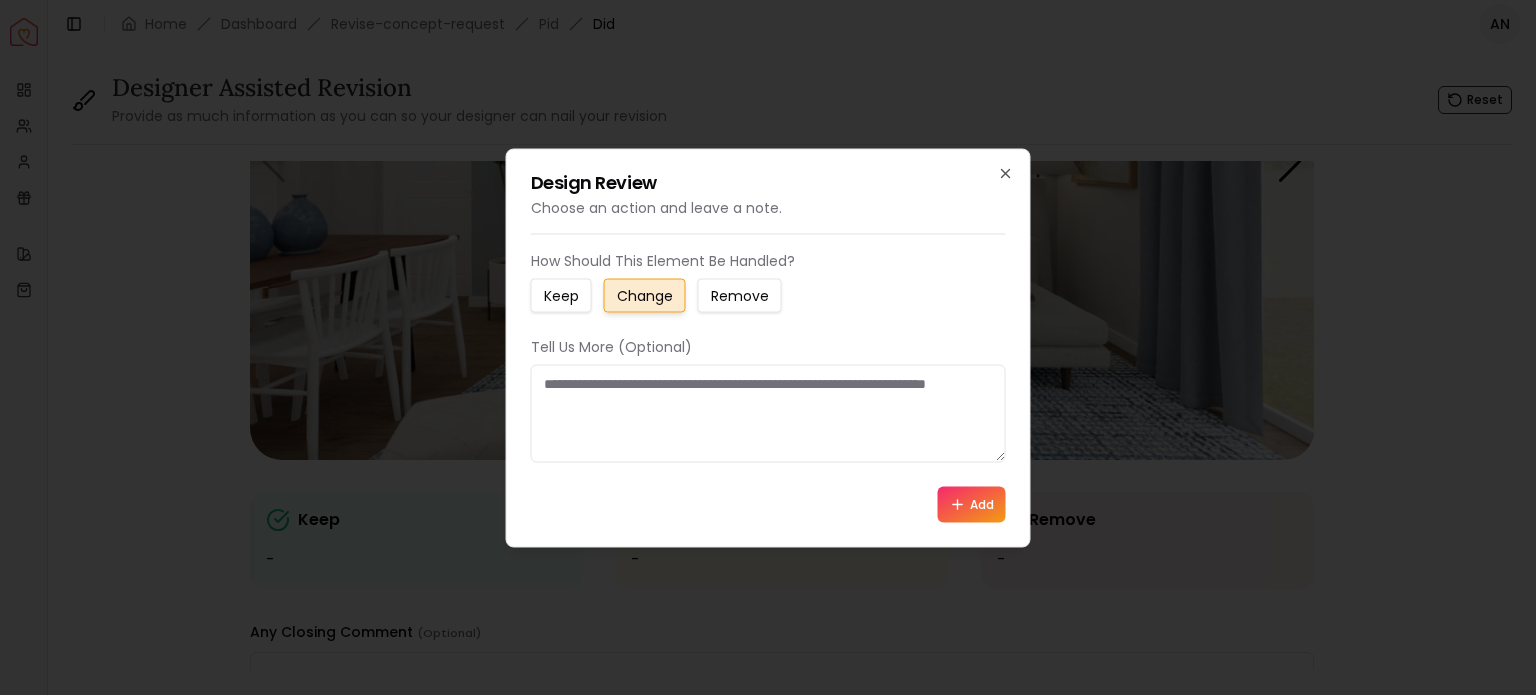 click at bounding box center [768, 413] 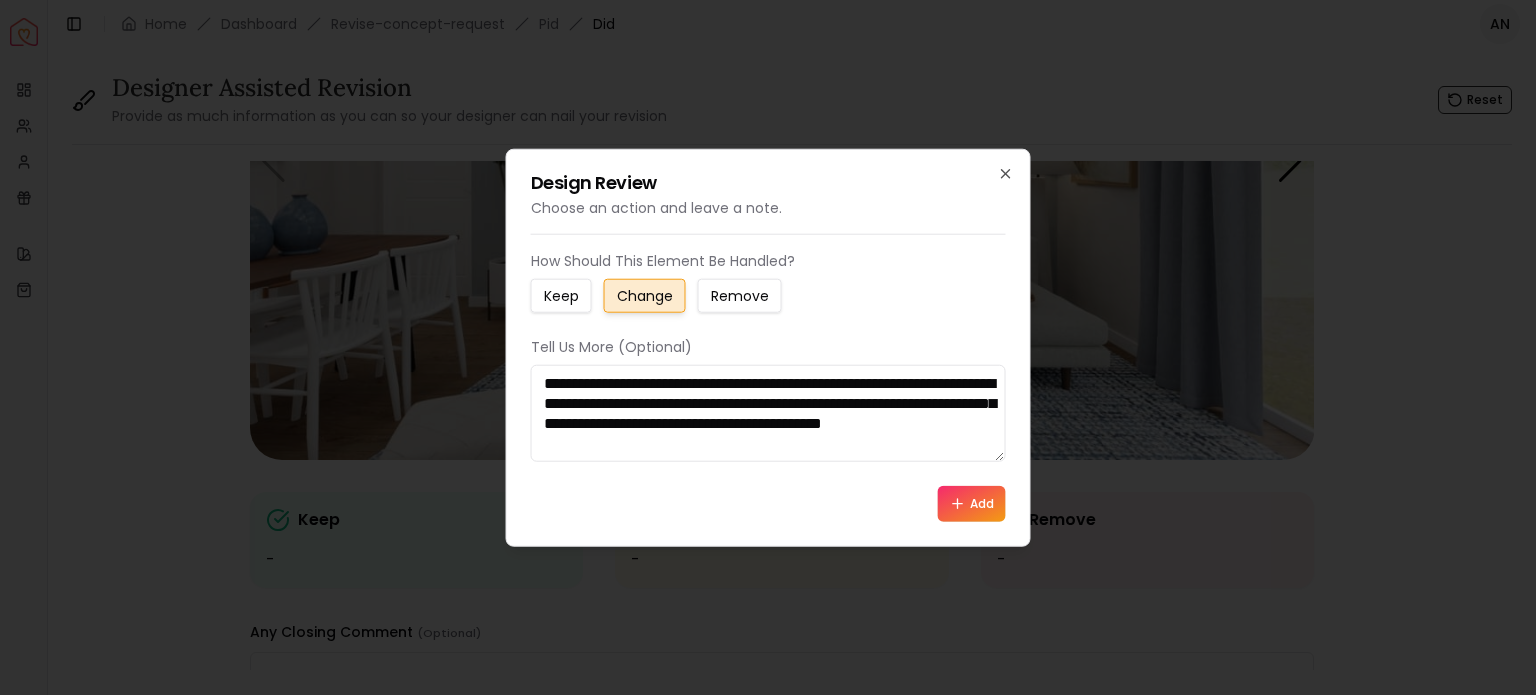 type on "**********" 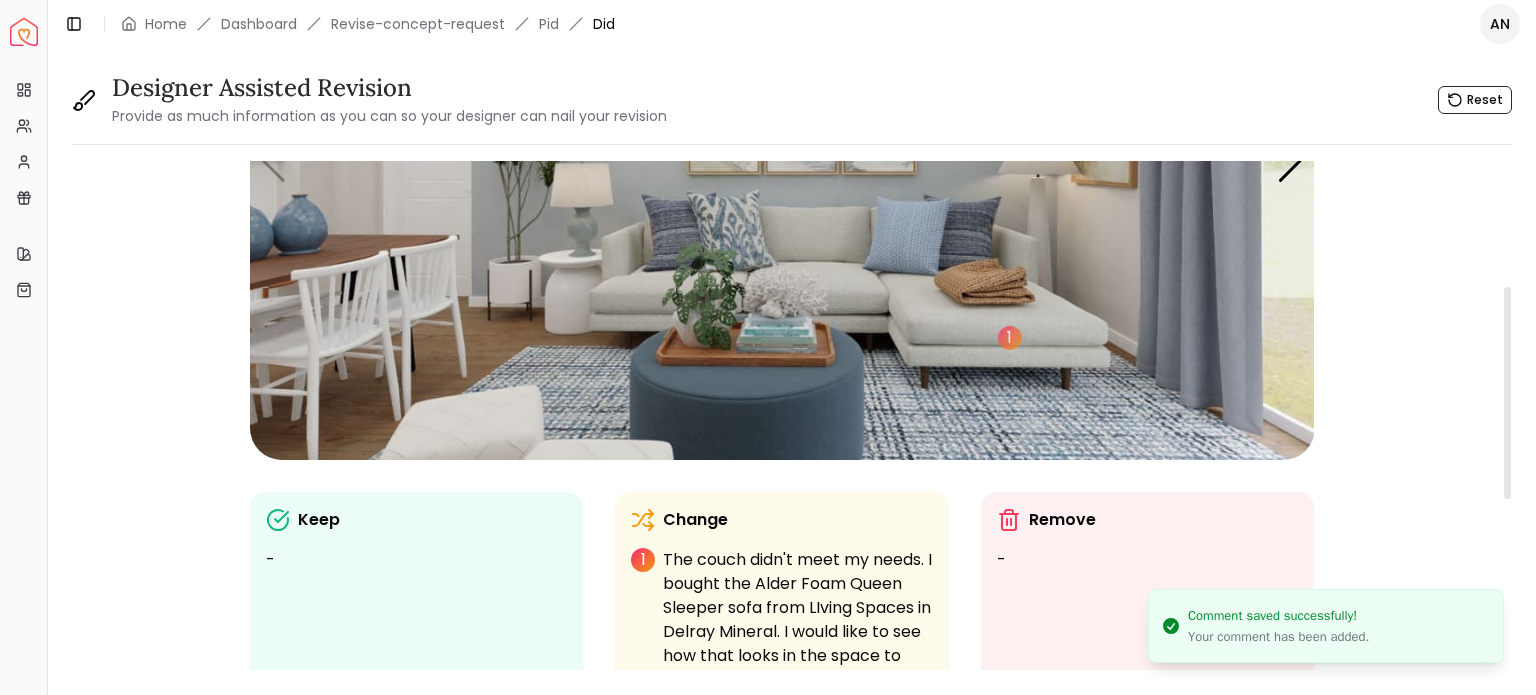 click at bounding box center (782, 160) 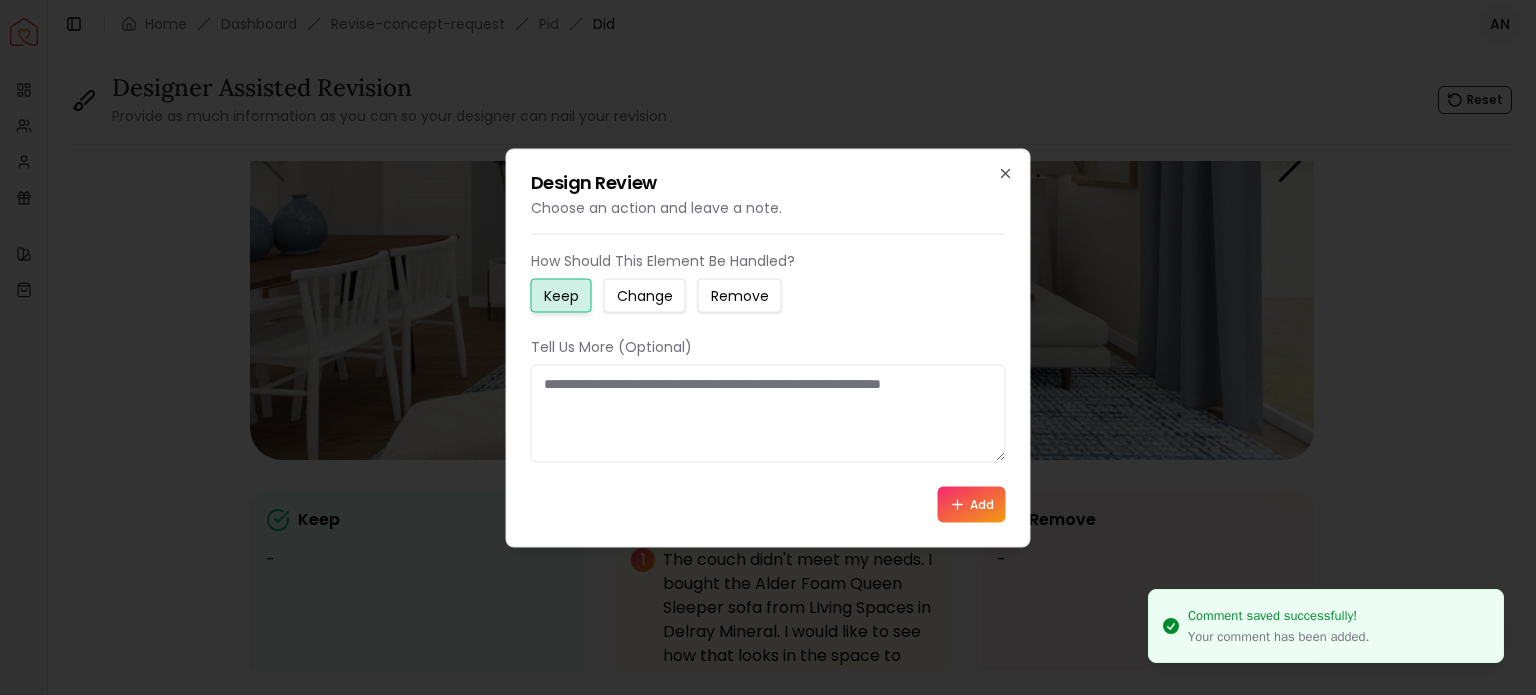 click on "Change" at bounding box center (645, 295) 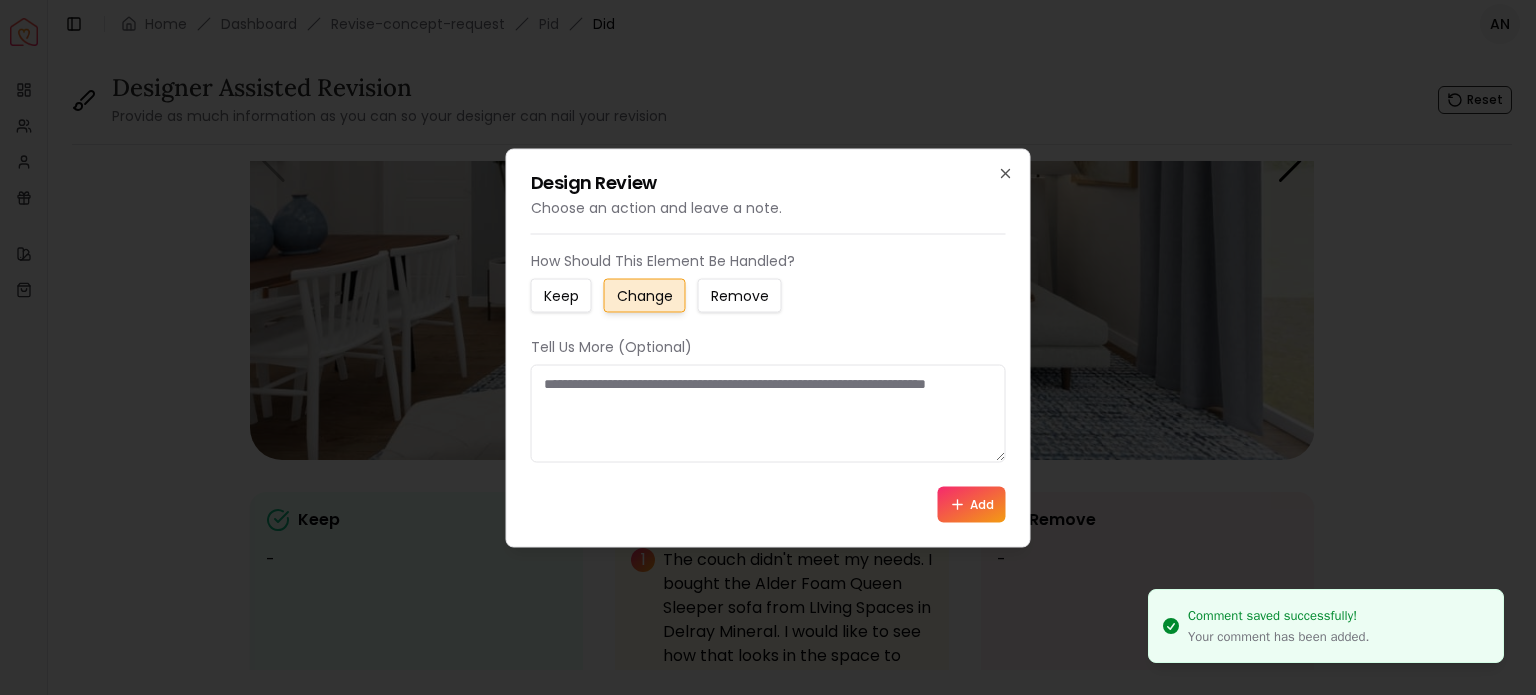 click at bounding box center [768, 413] 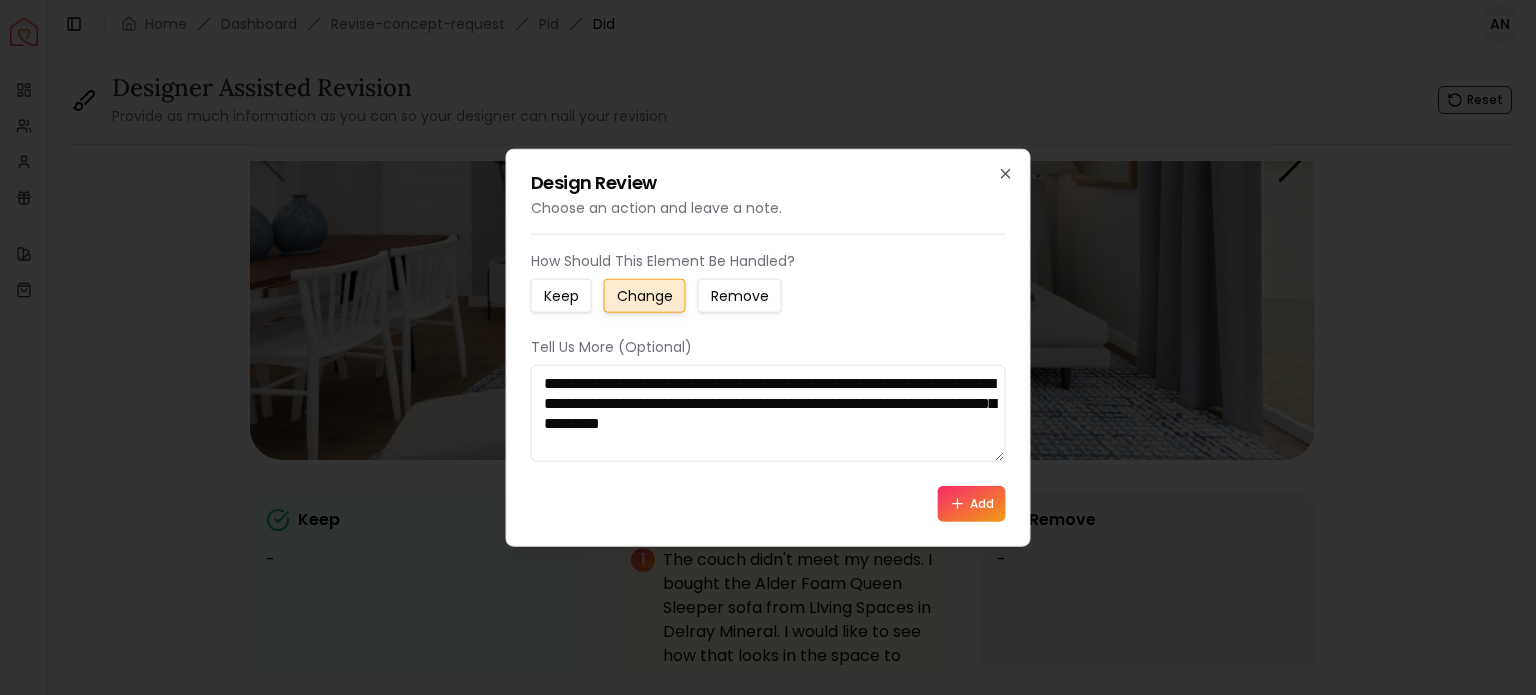 type on "**********" 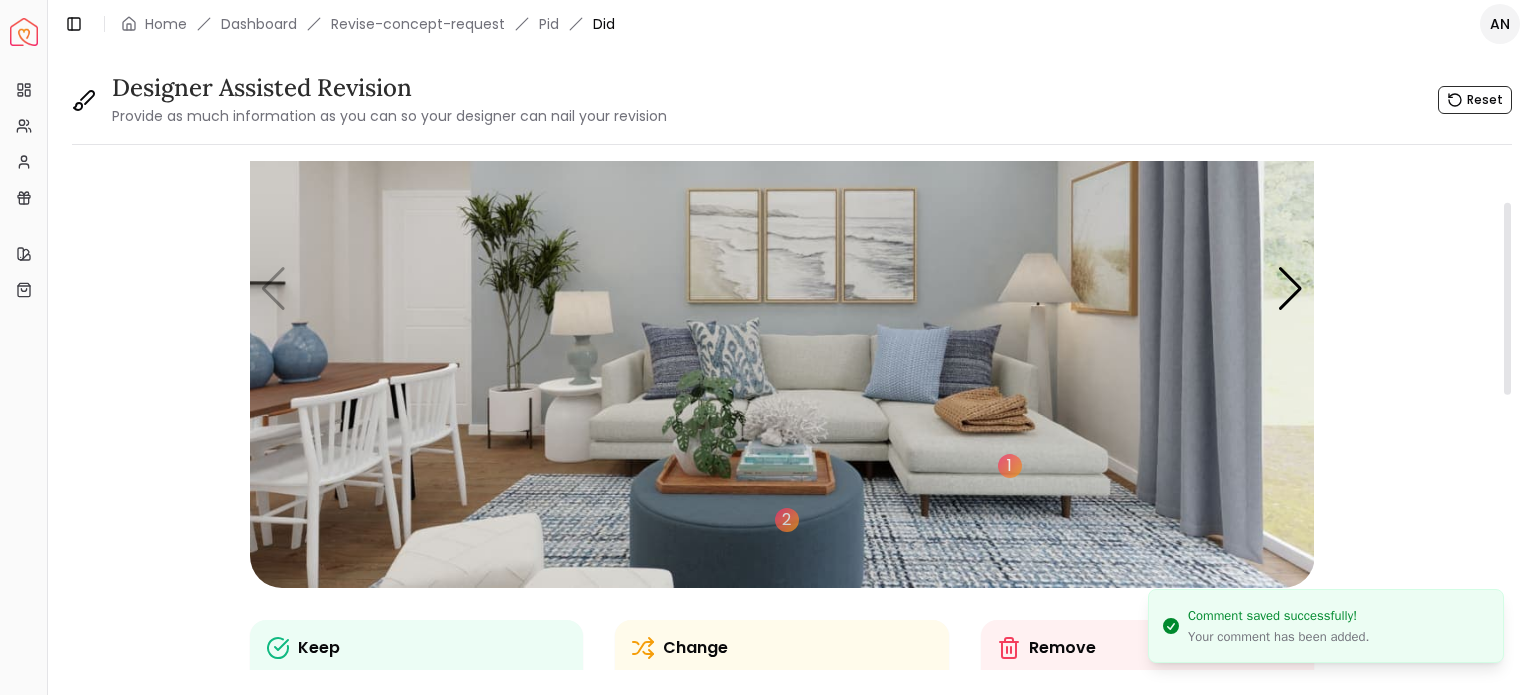 scroll, scrollTop: 100, scrollLeft: 0, axis: vertical 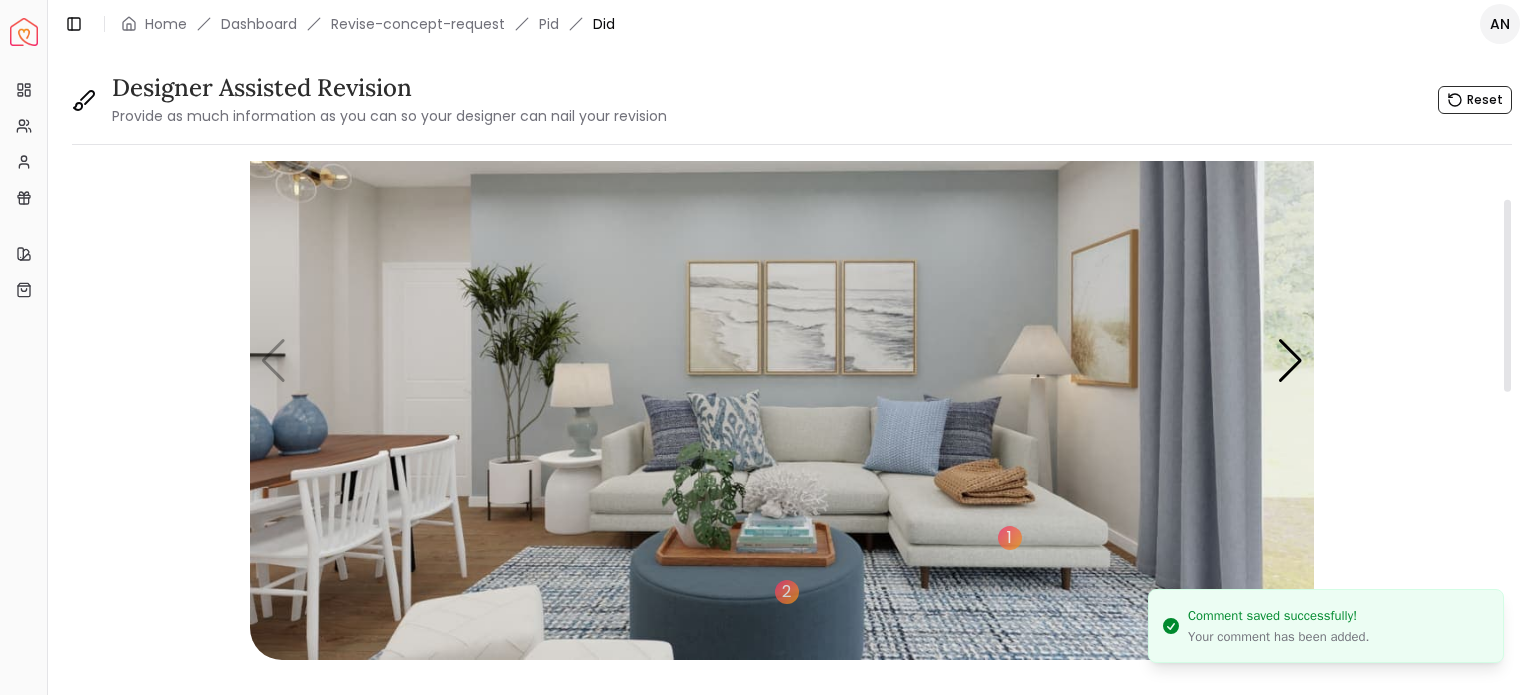 click at bounding box center (782, 360) 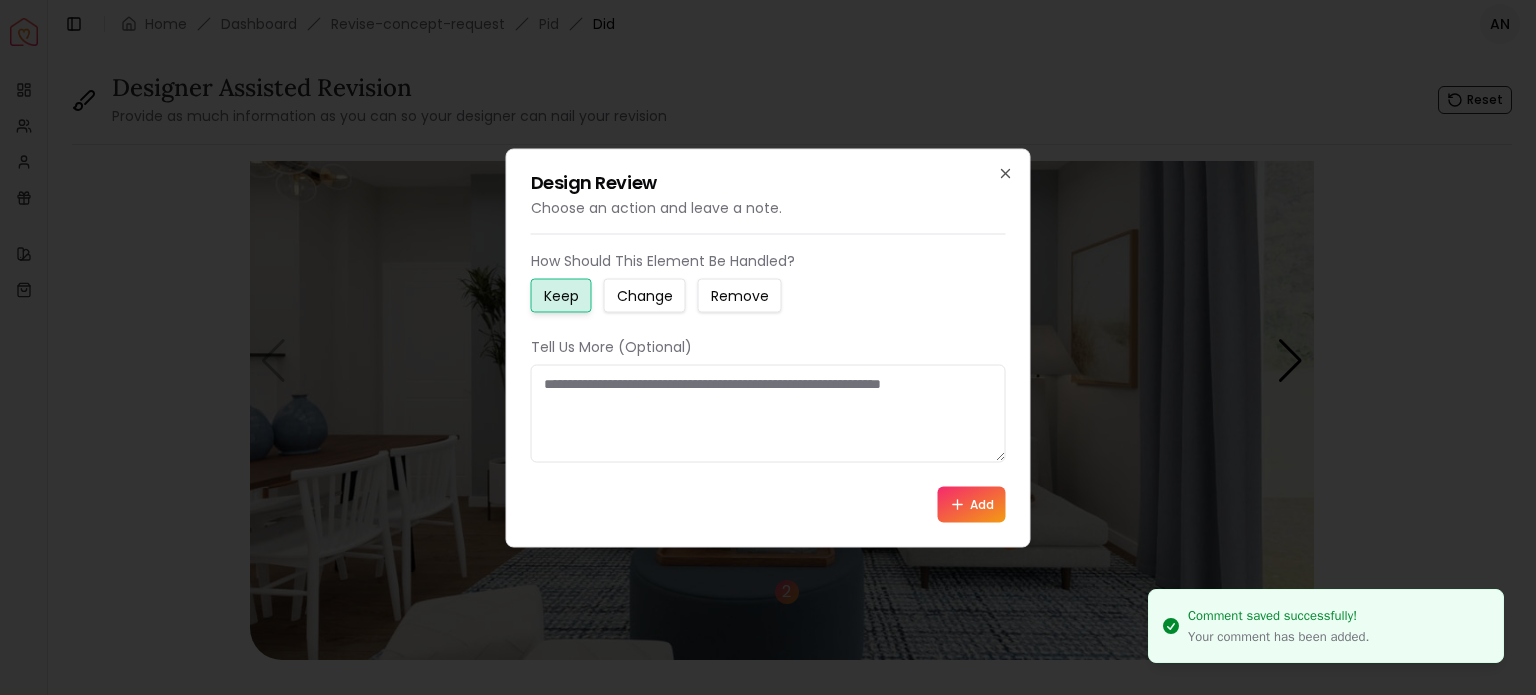 click at bounding box center [768, 413] 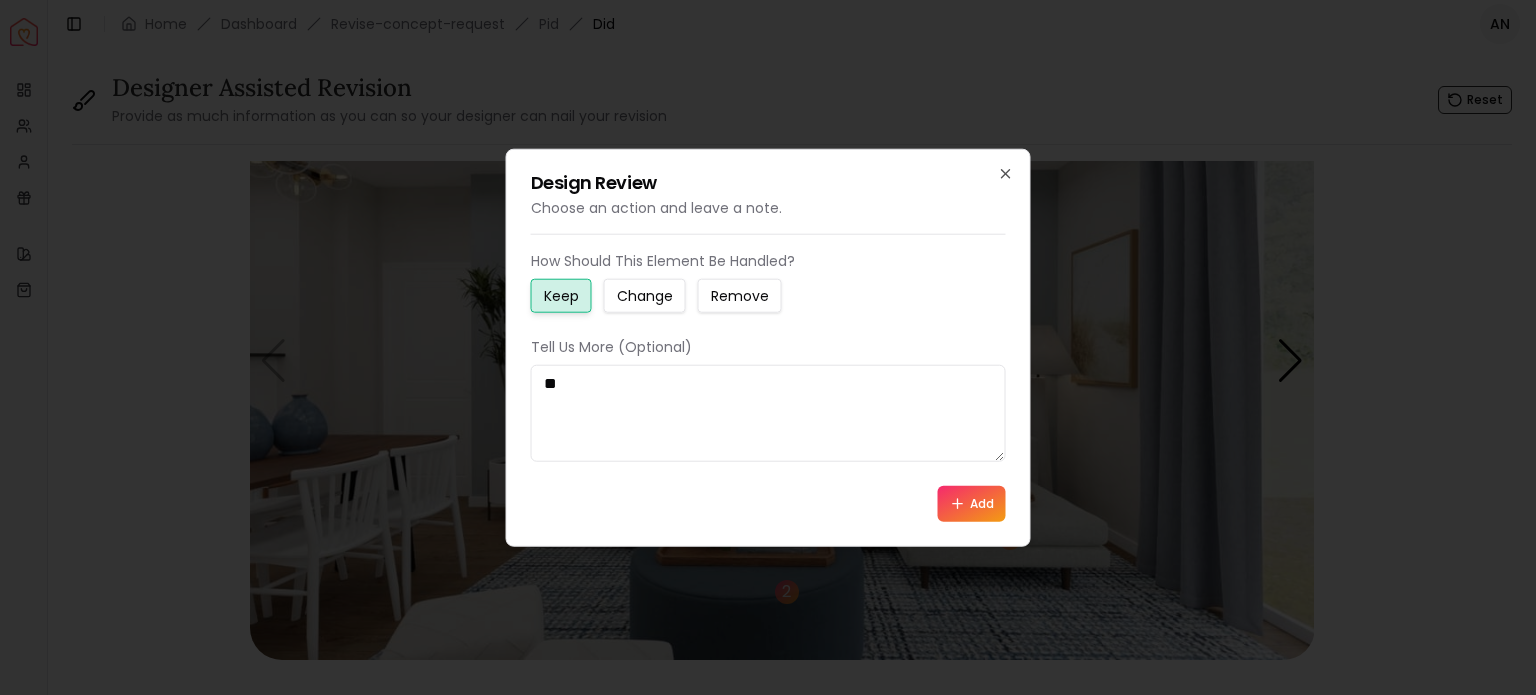 type on "*" 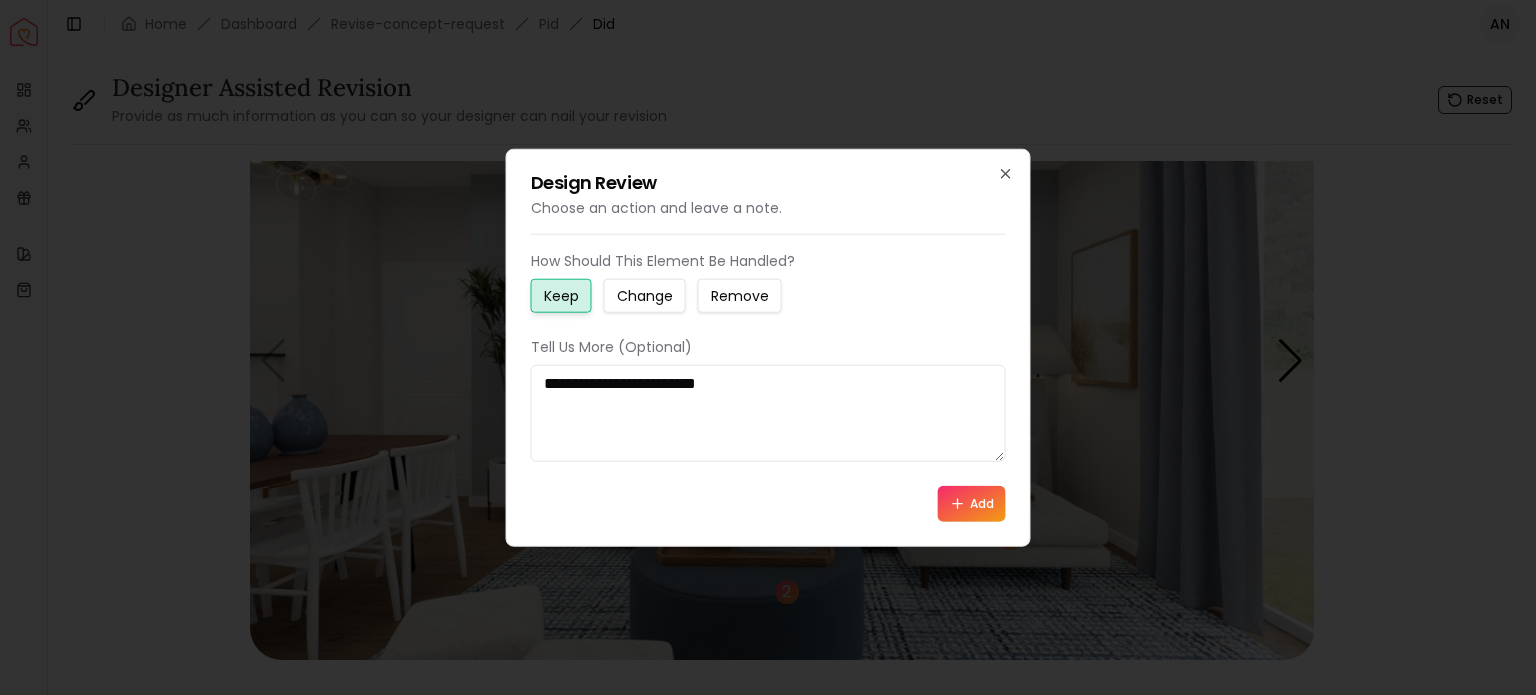 type on "**********" 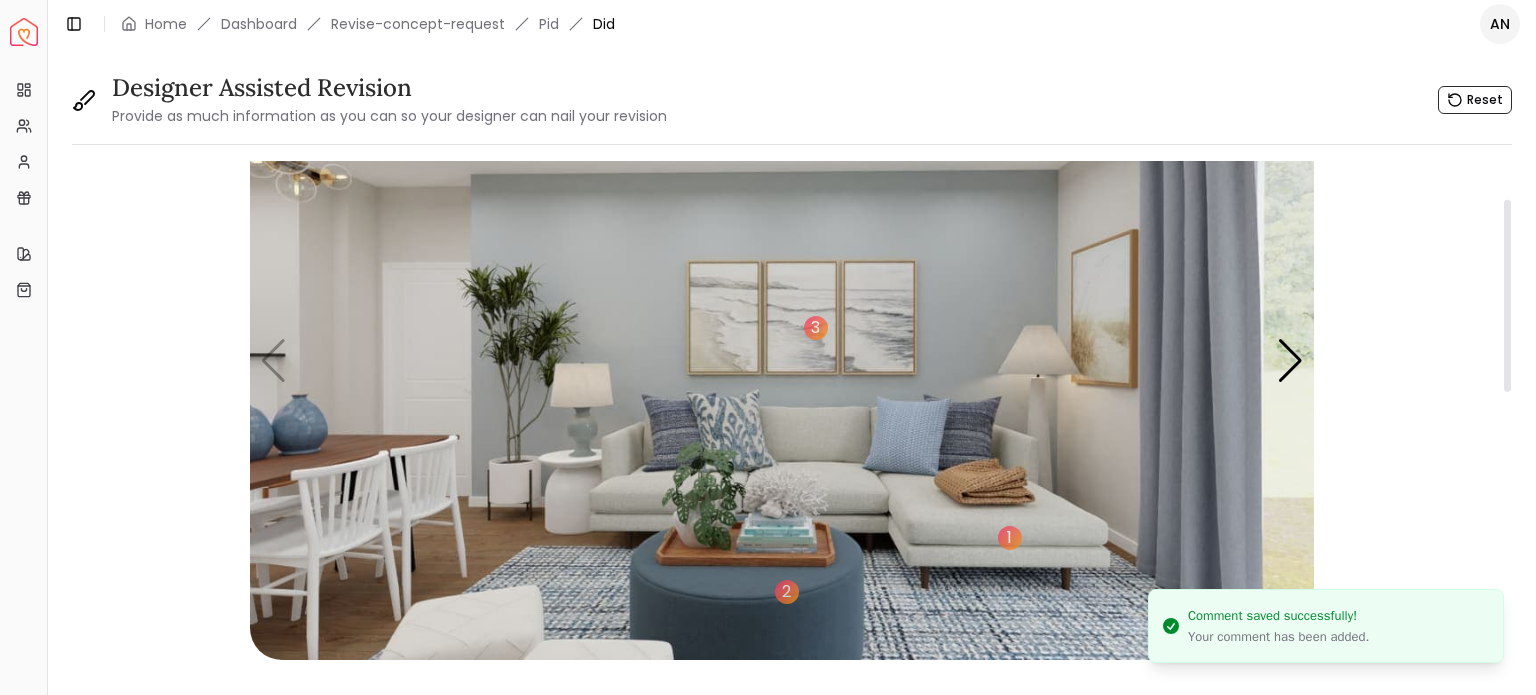 click at bounding box center [782, 360] 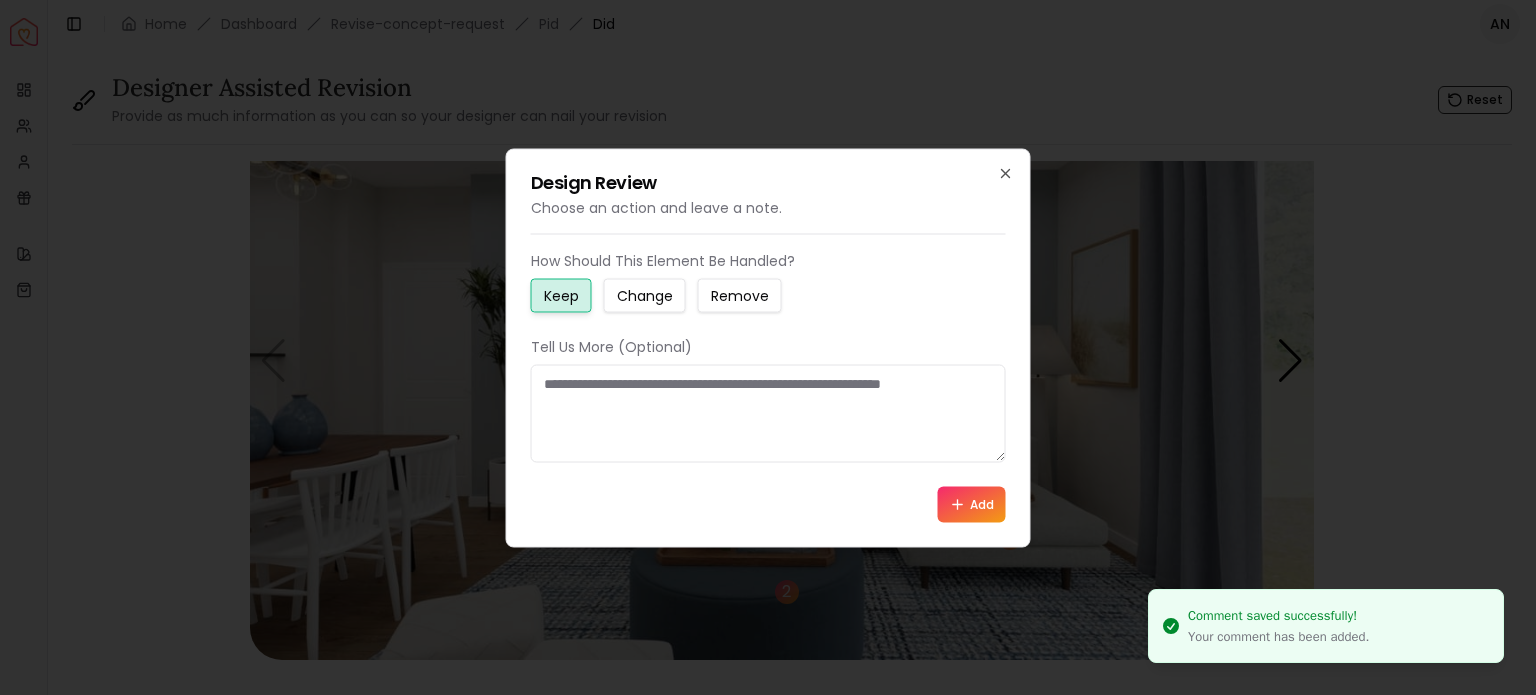 click at bounding box center (768, 413) 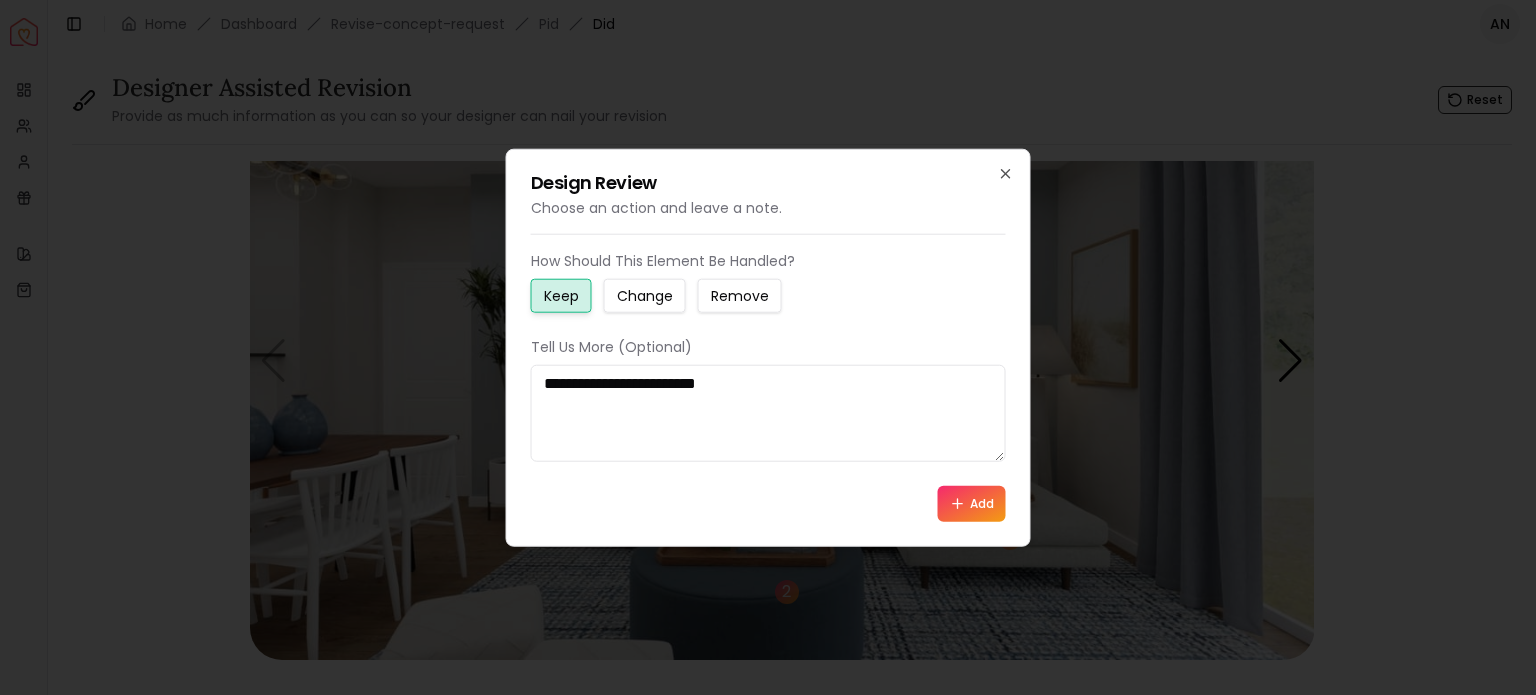 type on "**********" 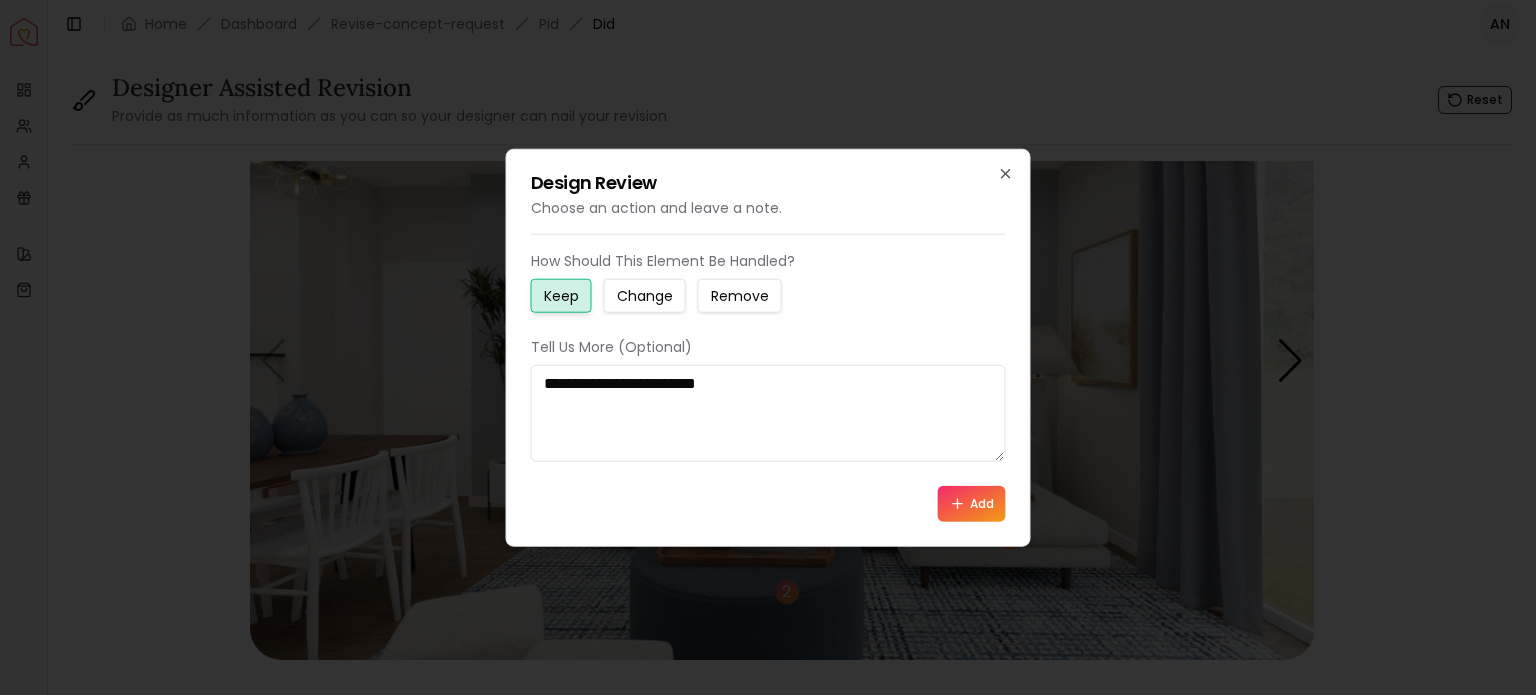 click on "Add" at bounding box center (972, 504) 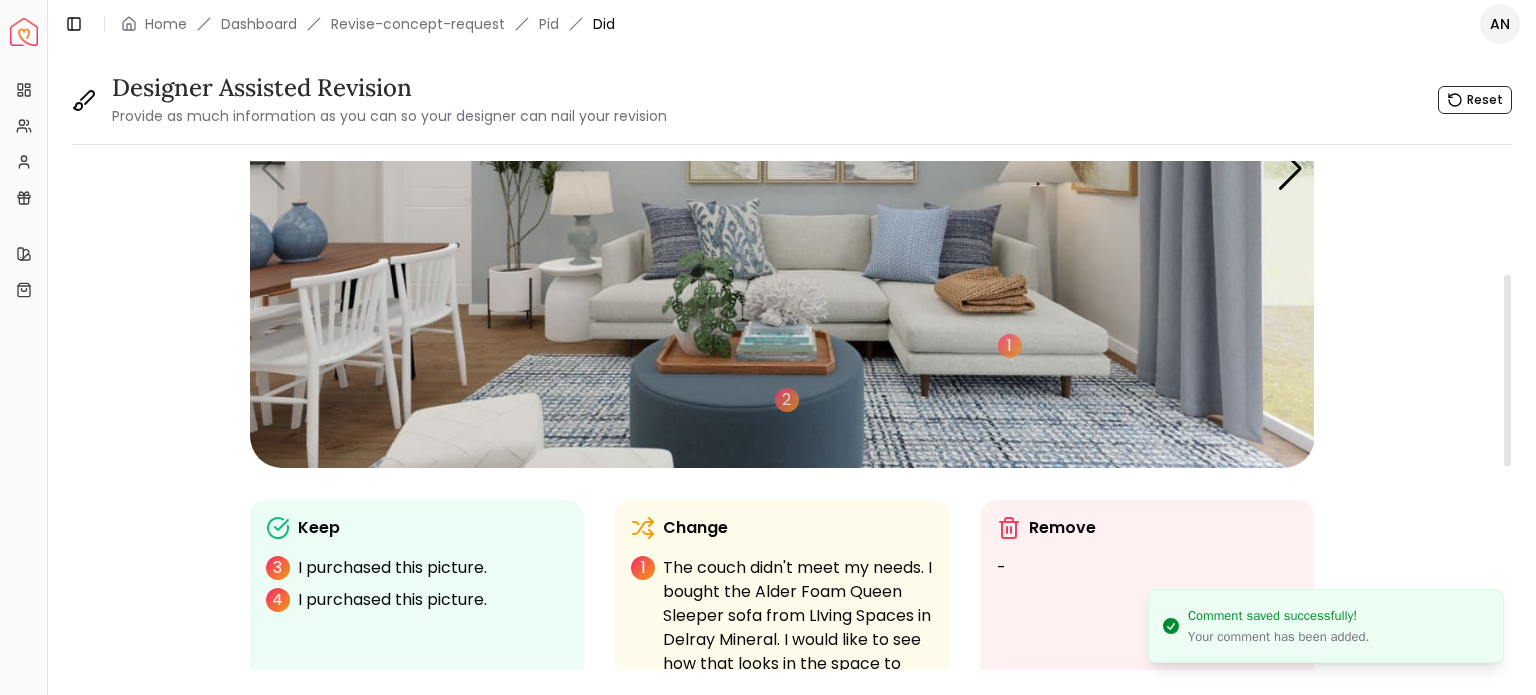 scroll, scrollTop: 300, scrollLeft: 0, axis: vertical 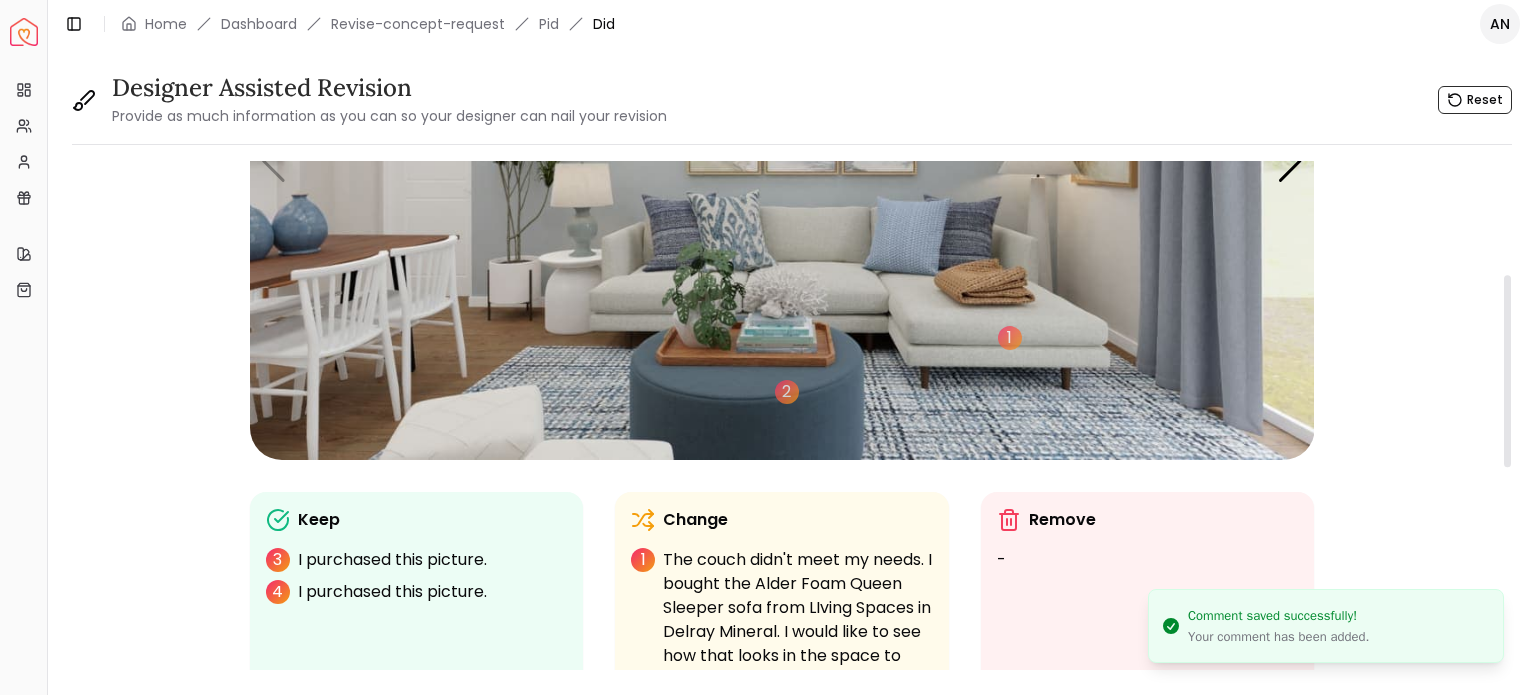 click at bounding box center [782, 160] 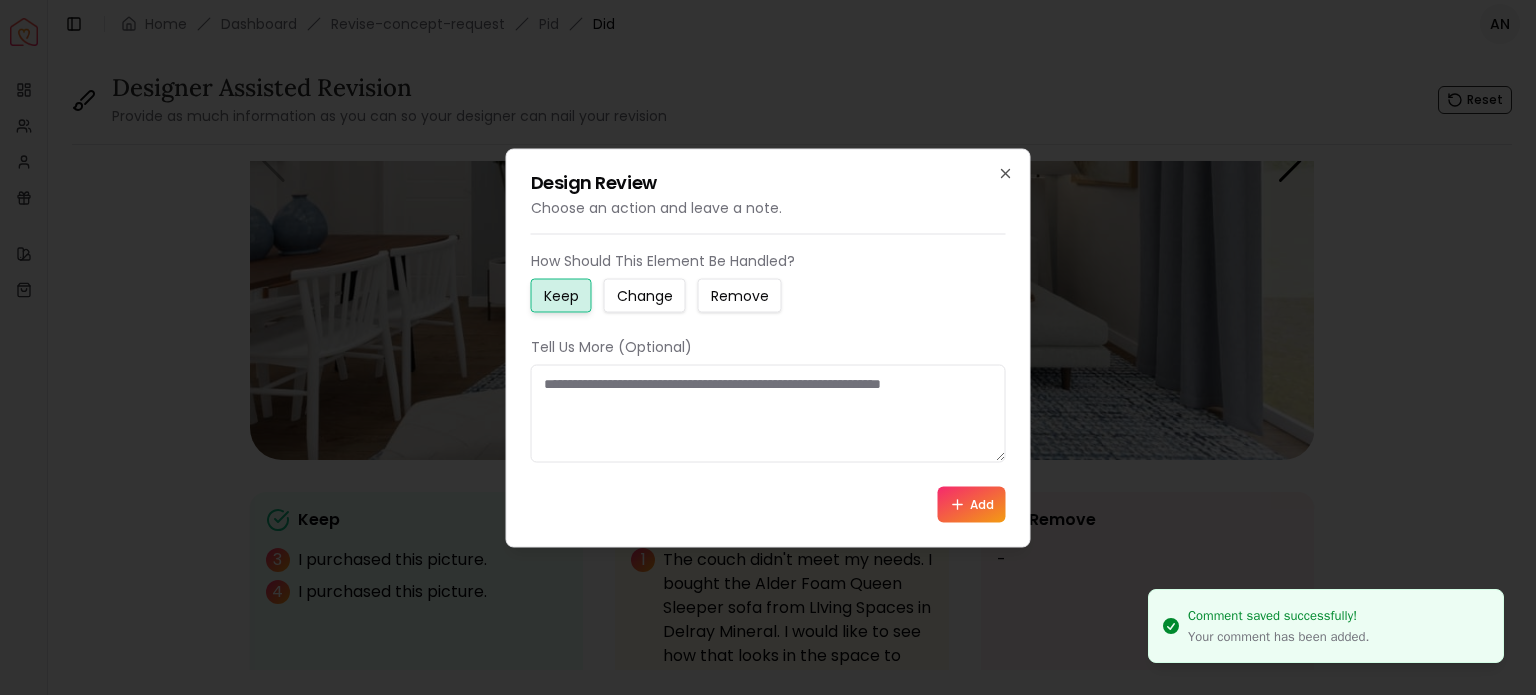 click on "Change" at bounding box center [645, 295] 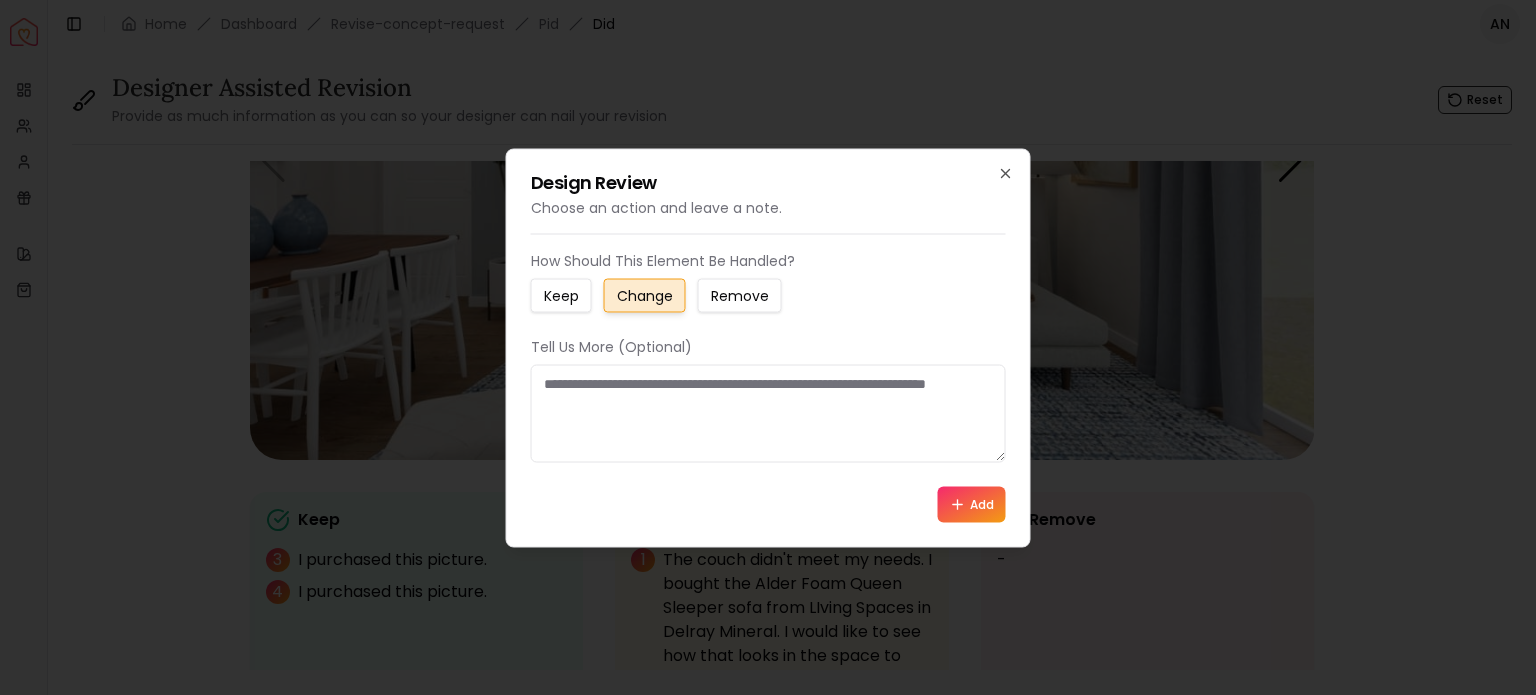 click at bounding box center (768, 413) 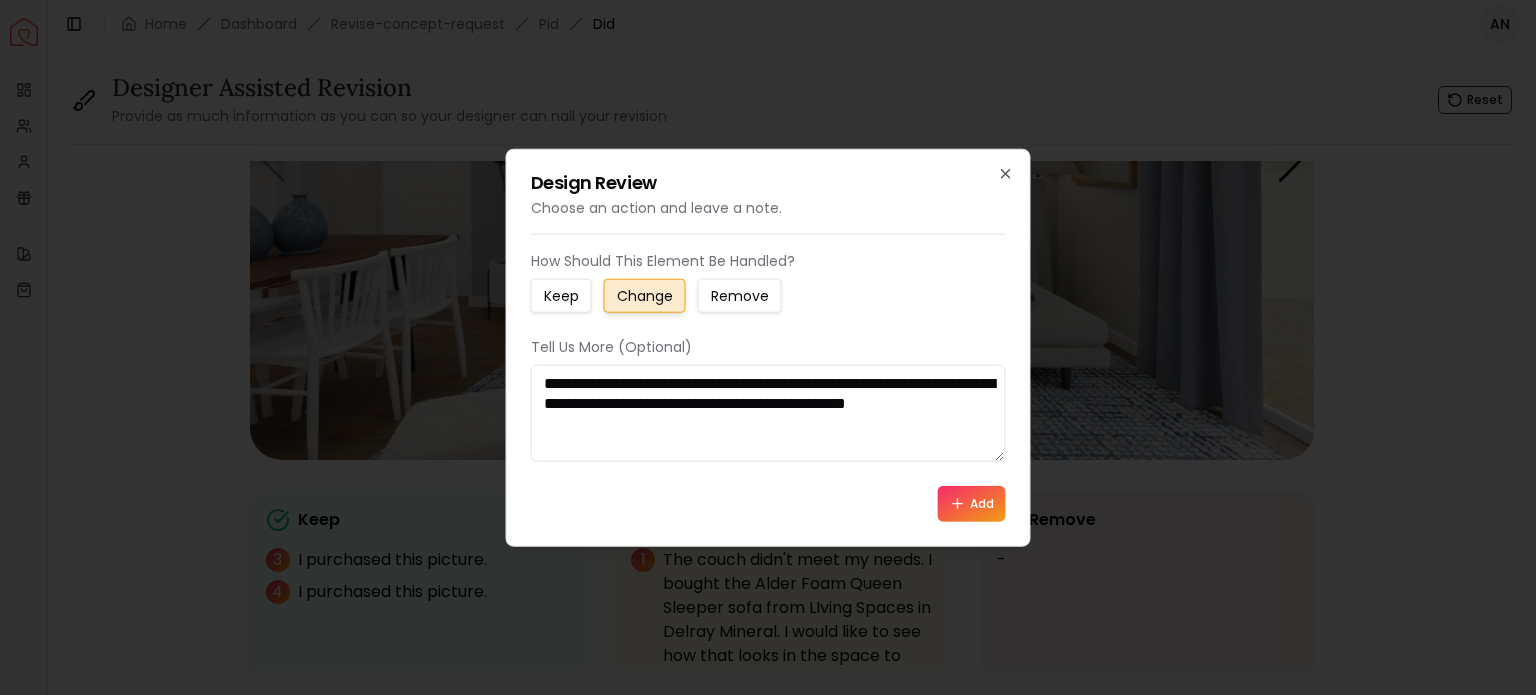 type on "**********" 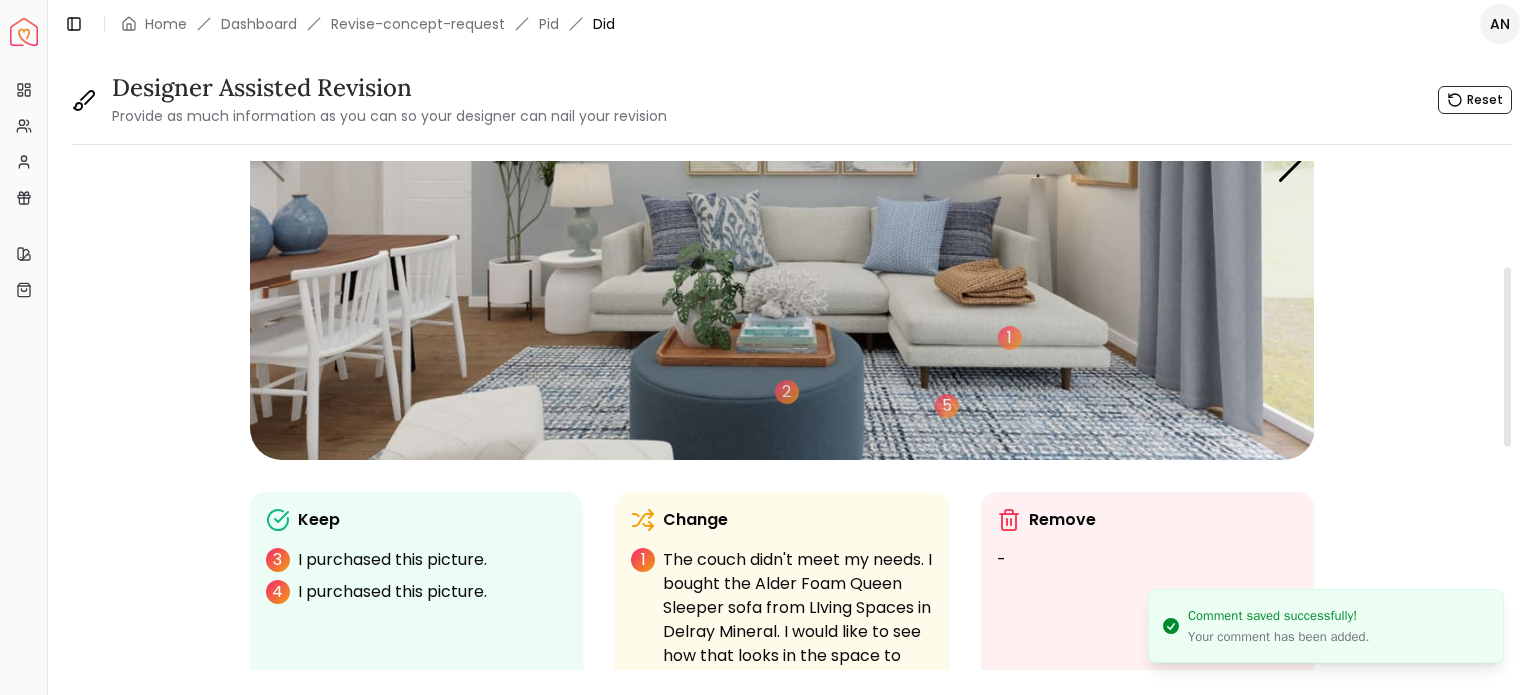 click at bounding box center (782, 160) 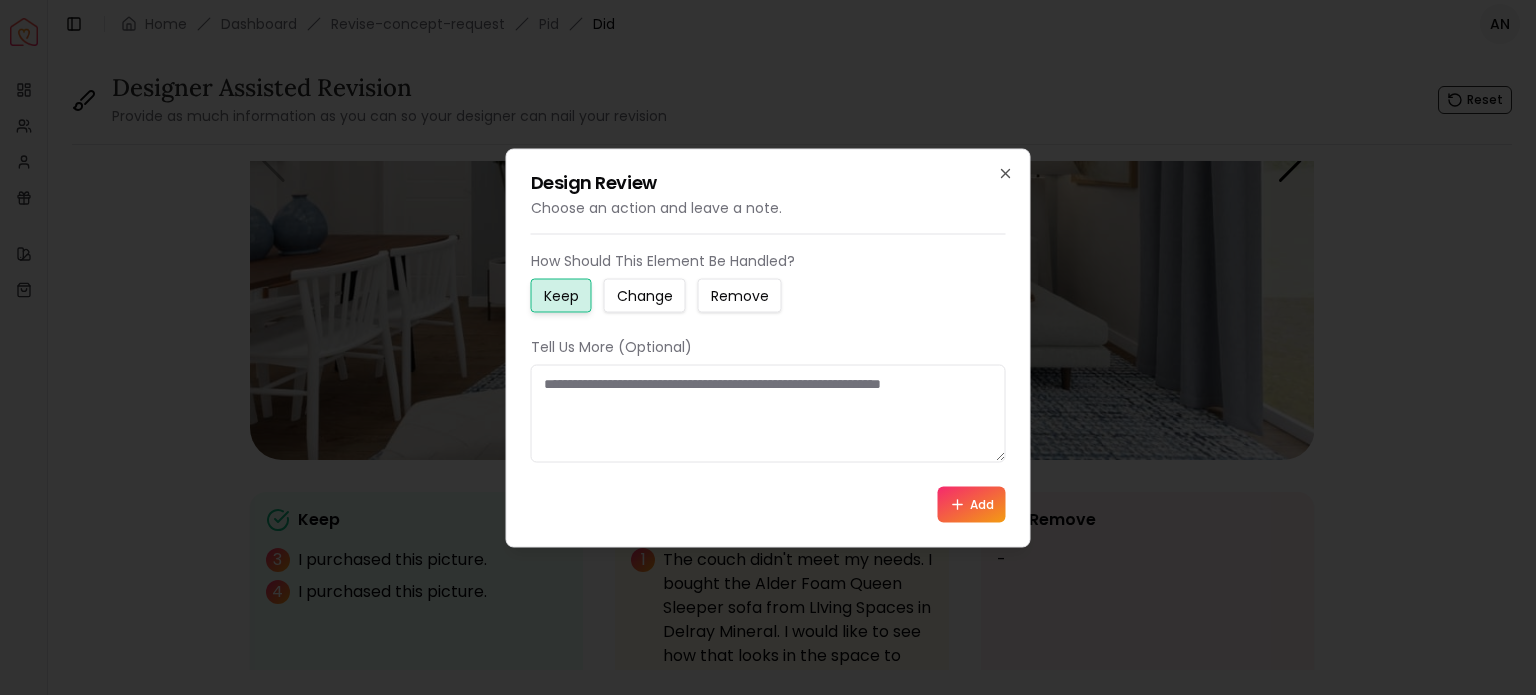 click on "Change" at bounding box center (645, 295) 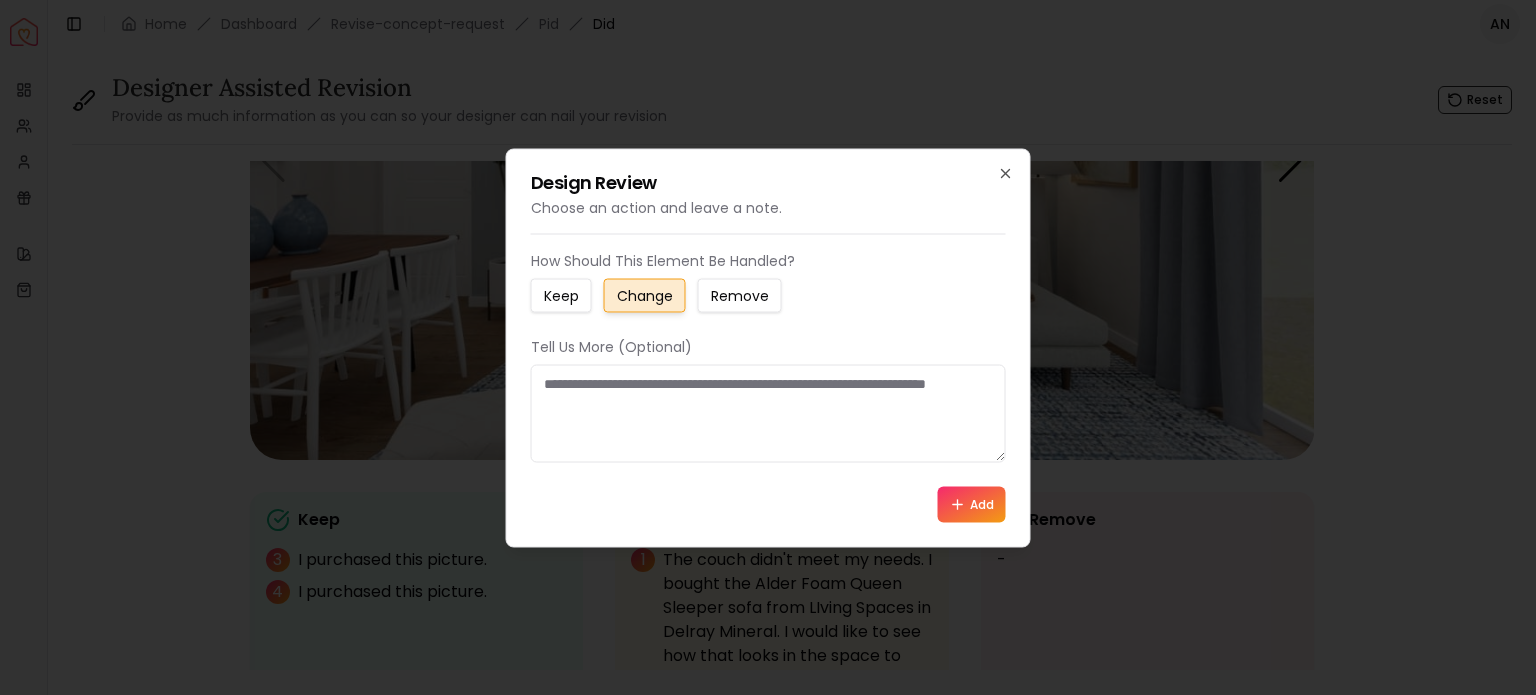 click at bounding box center [768, 413] 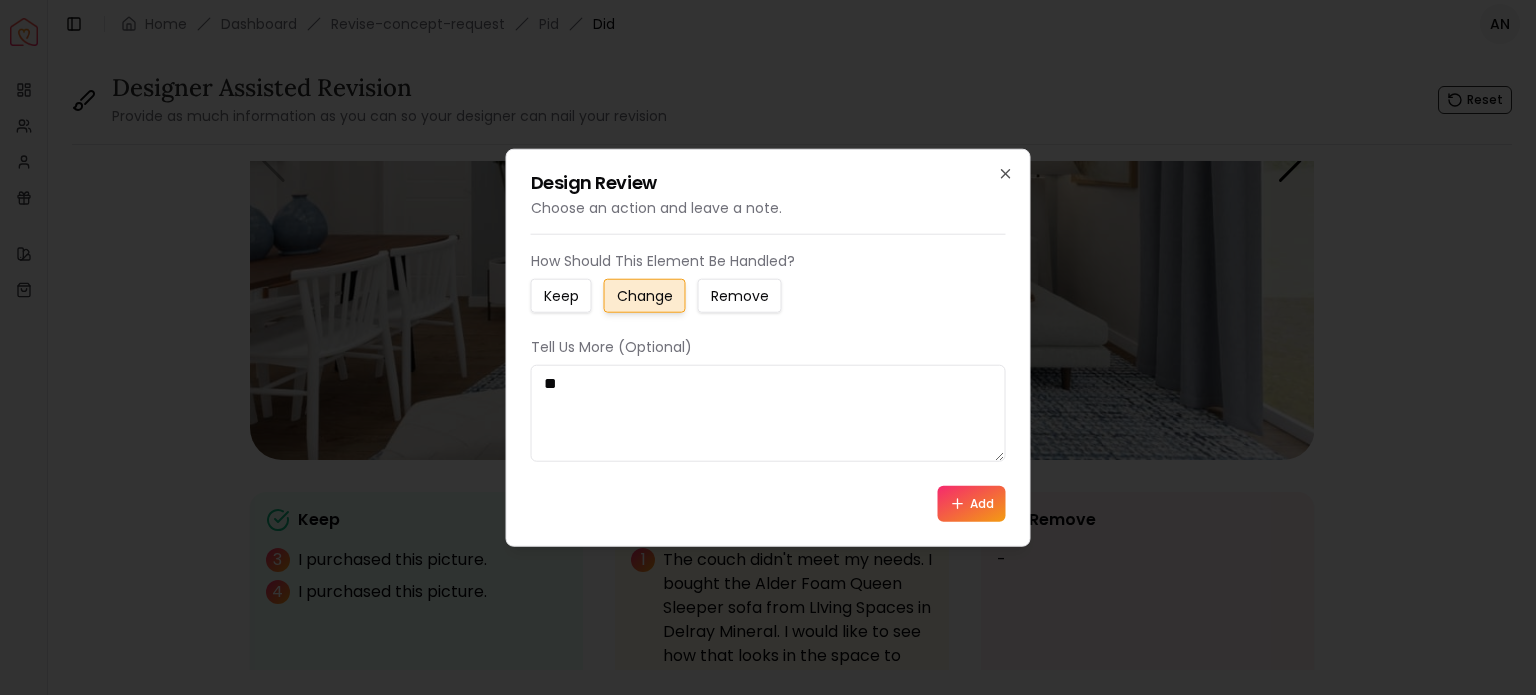 type on "*" 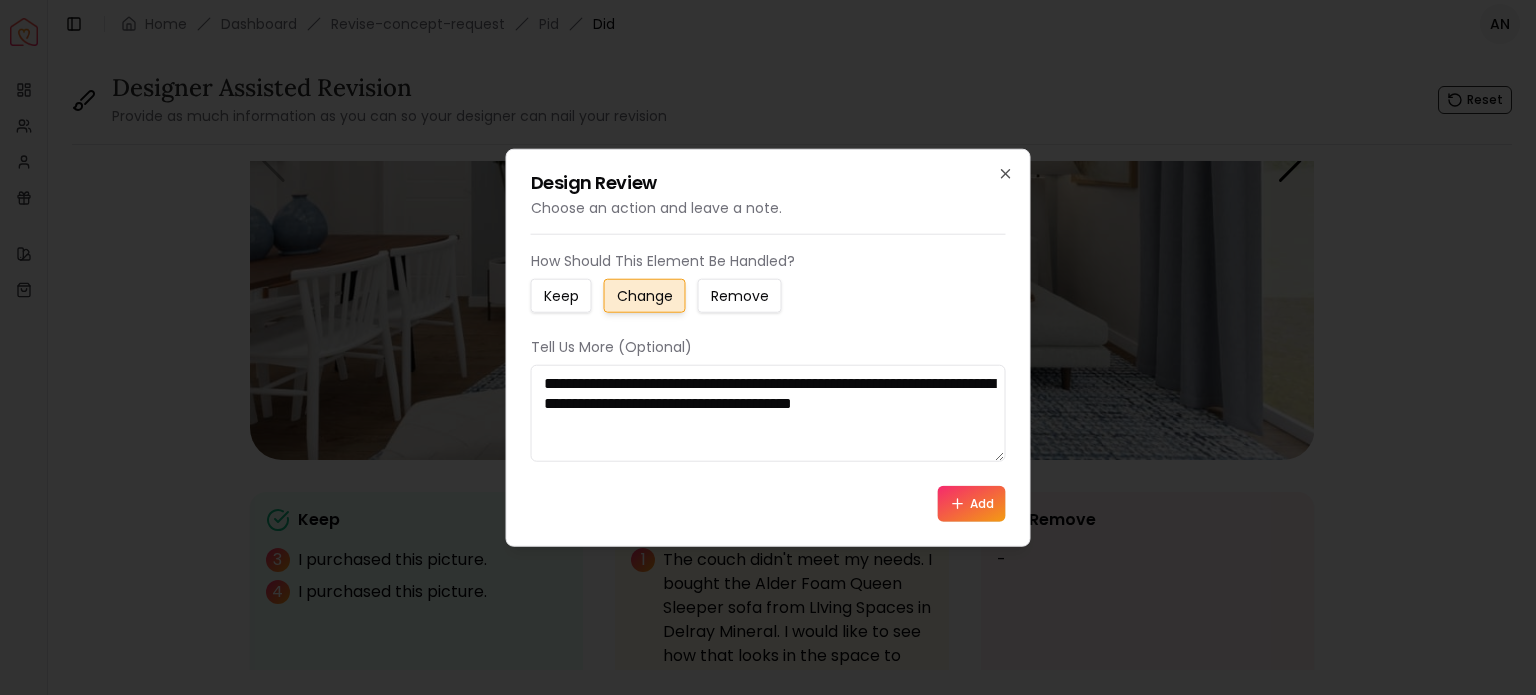 type on "**********" 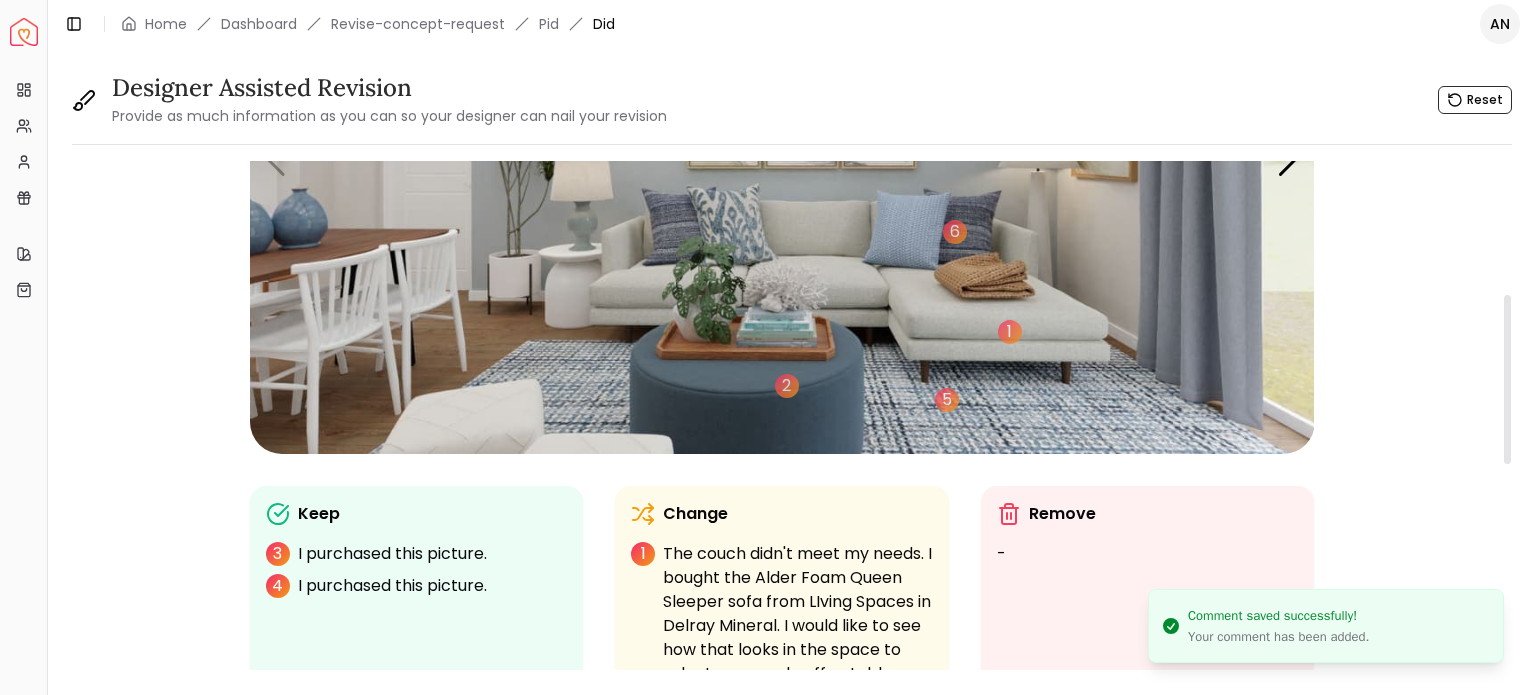 scroll, scrollTop: 200, scrollLeft: 0, axis: vertical 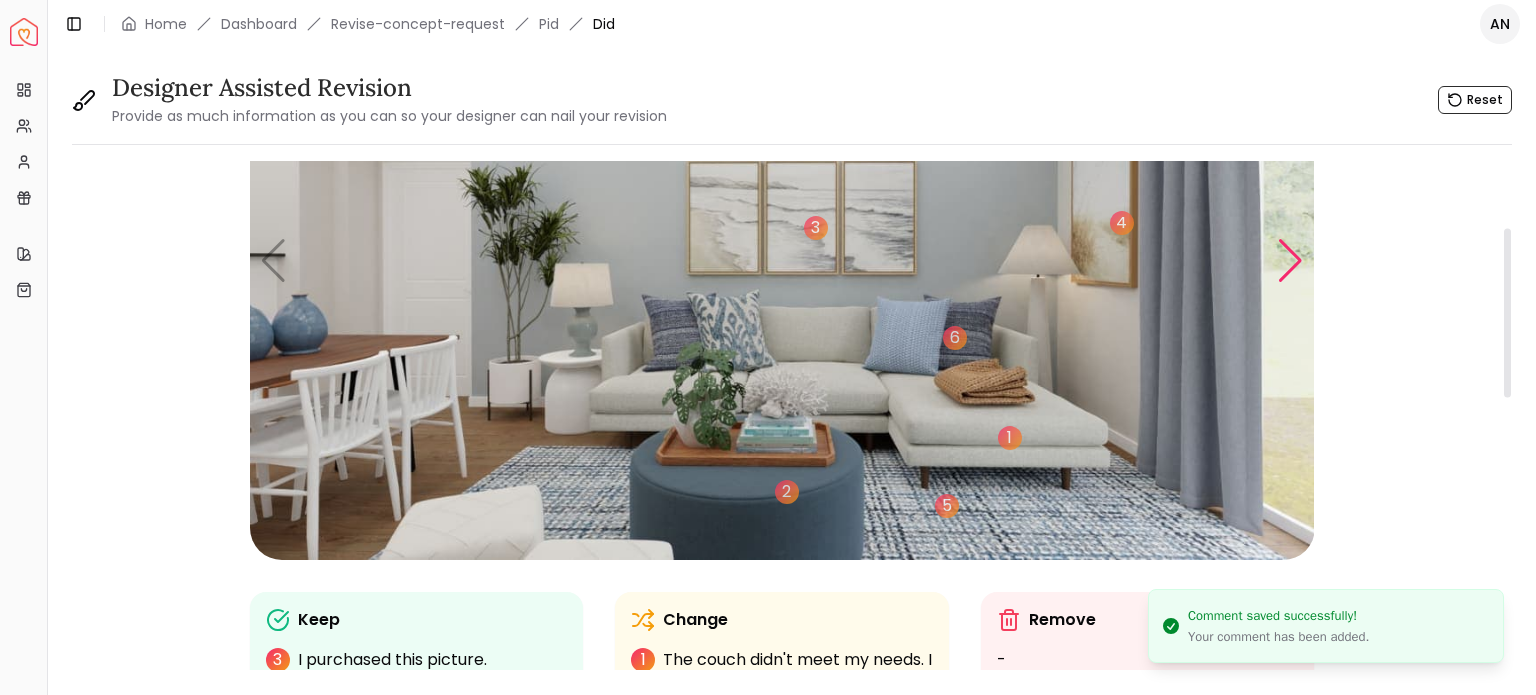 click at bounding box center [1290, 261] 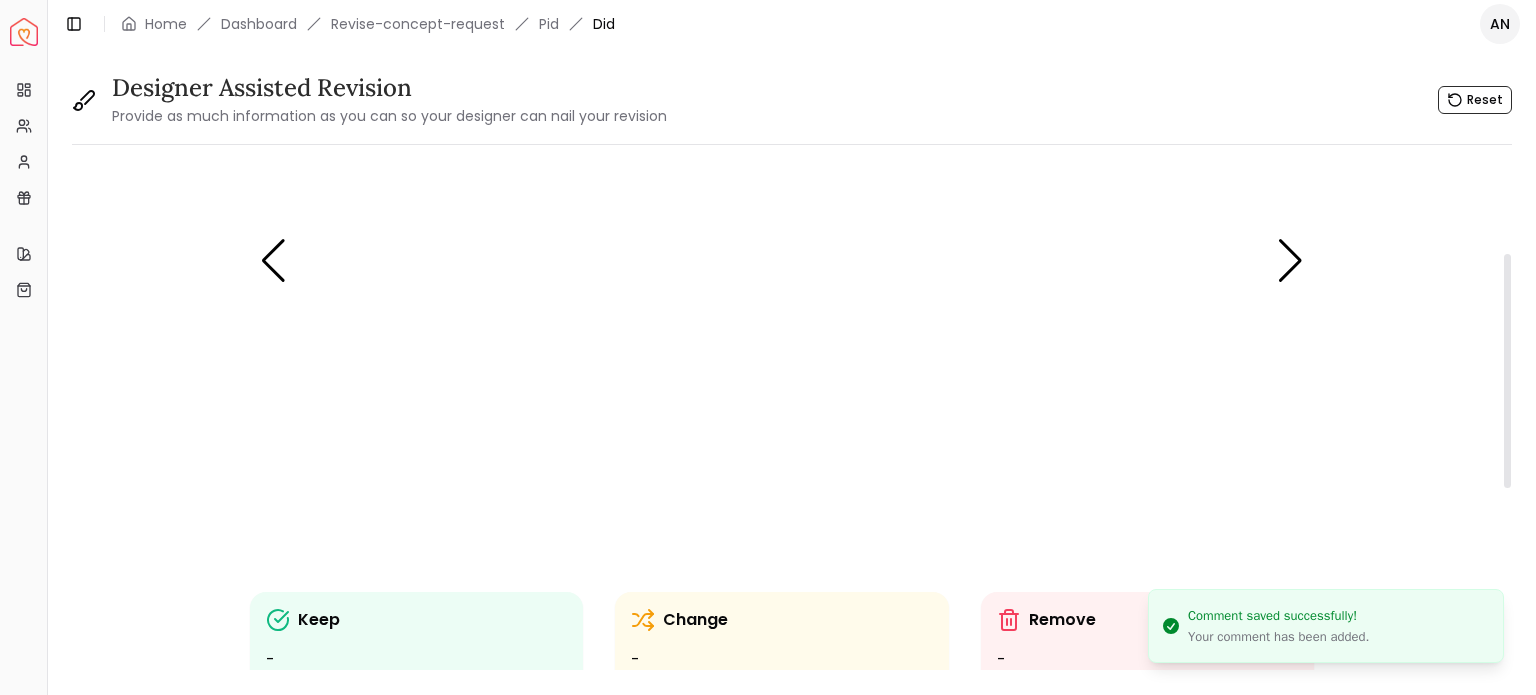 click at bounding box center [782, 260] 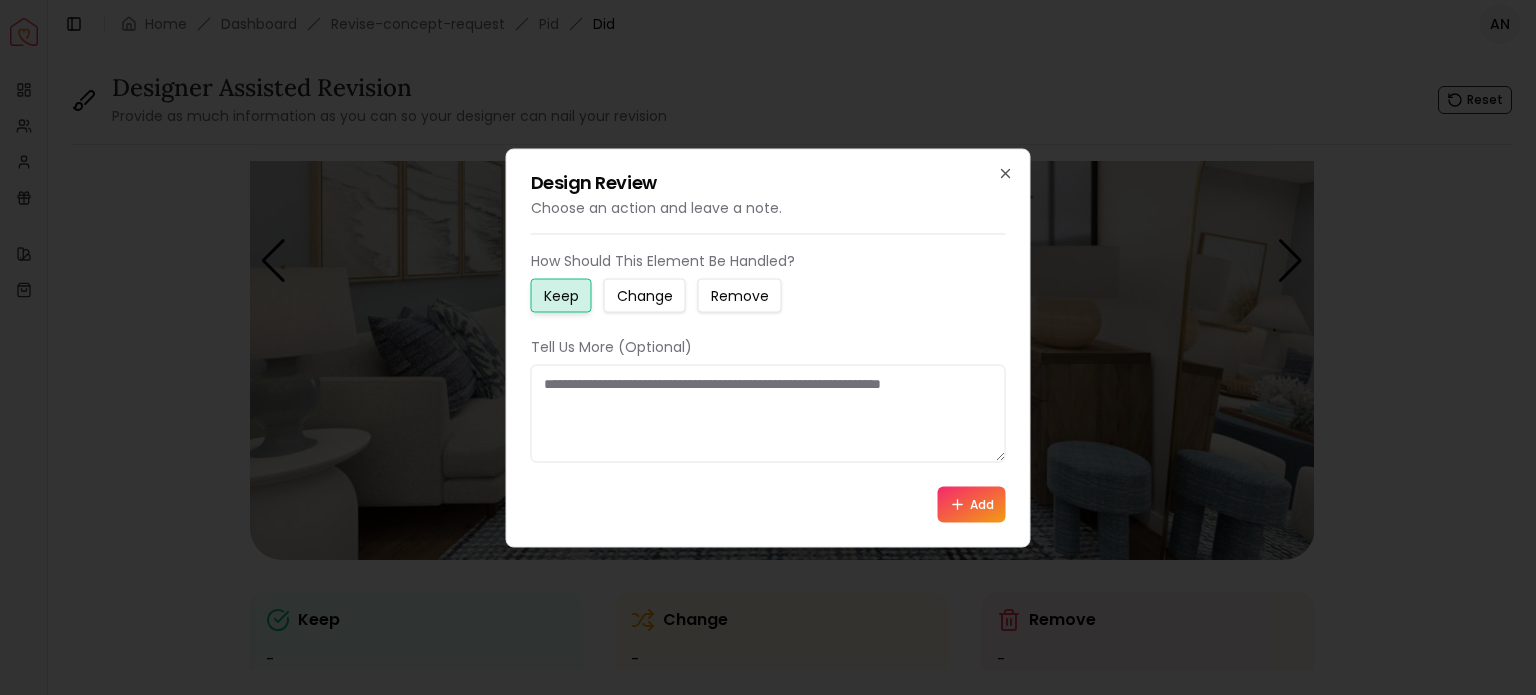click at bounding box center (768, 413) 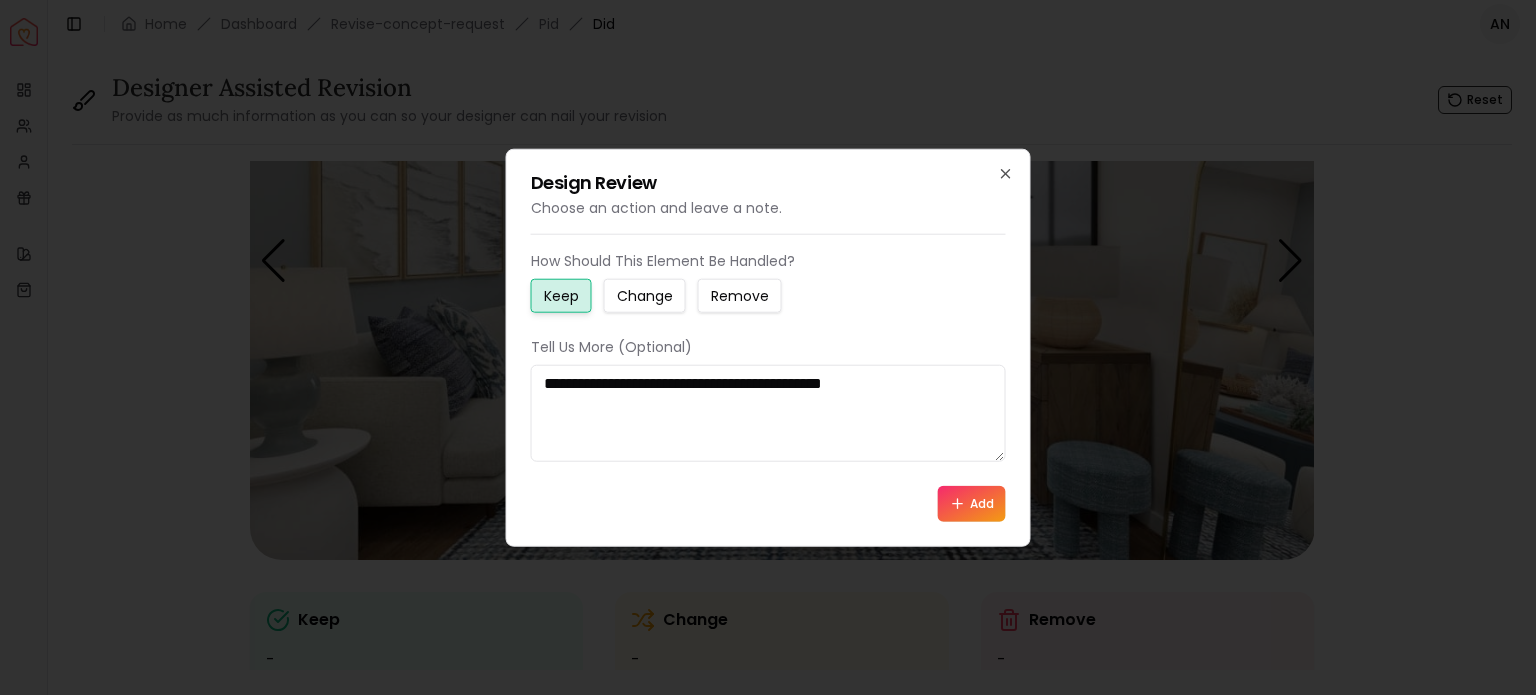 type on "**********" 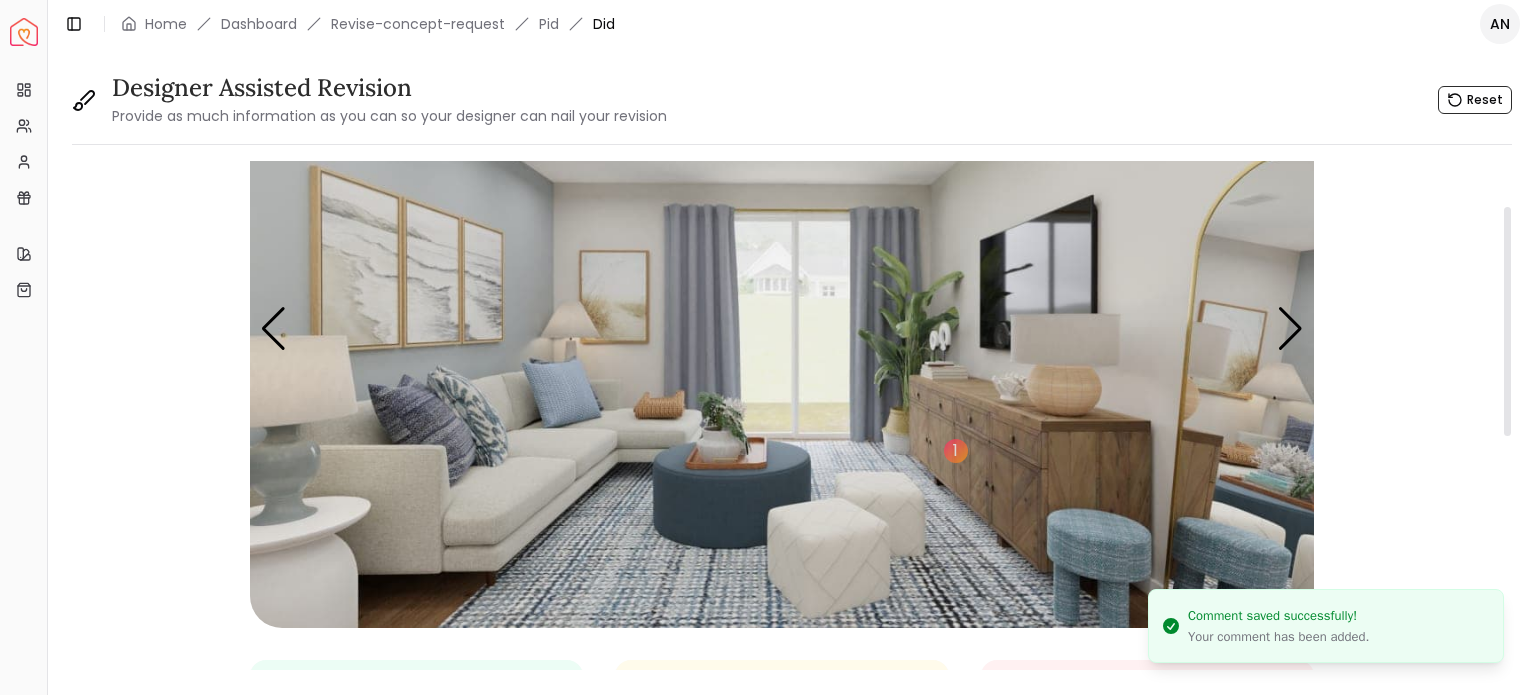 scroll, scrollTop: 100, scrollLeft: 0, axis: vertical 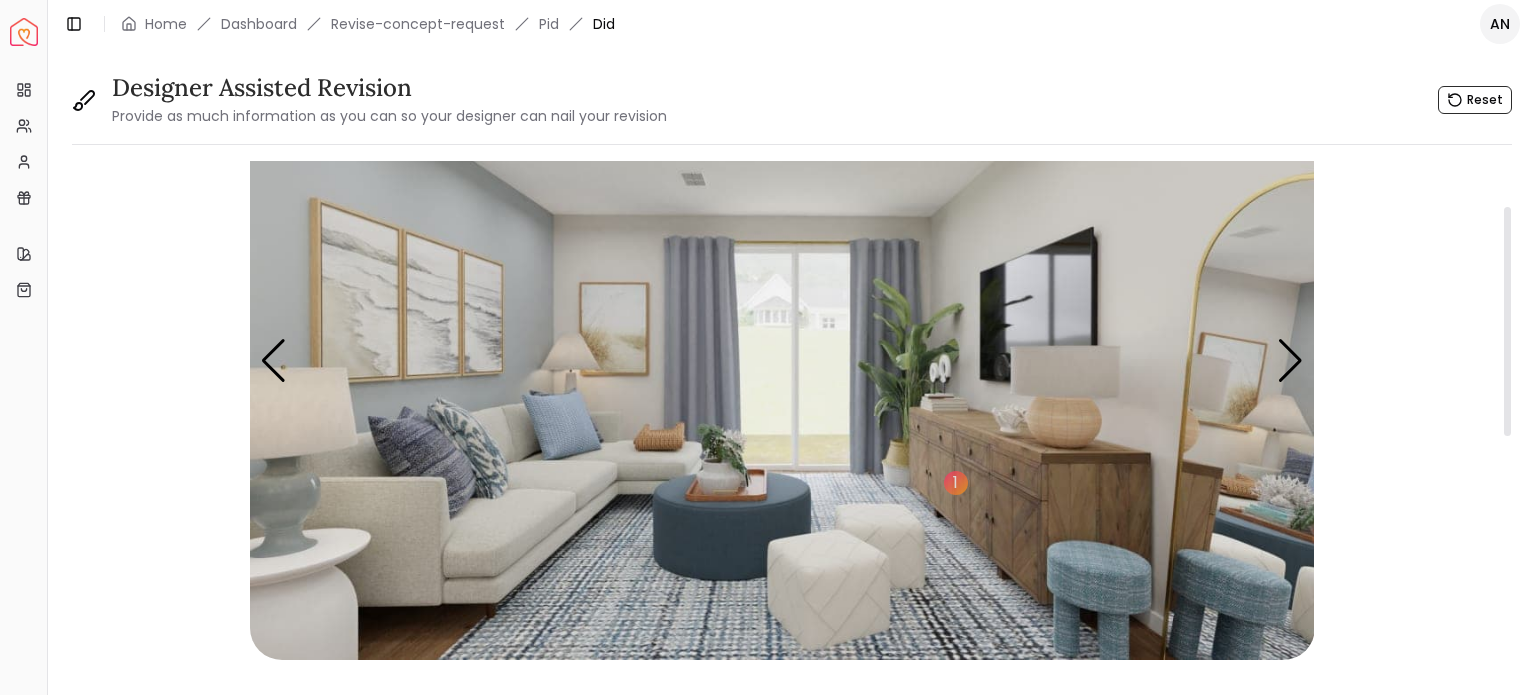 click at bounding box center [782, 360] 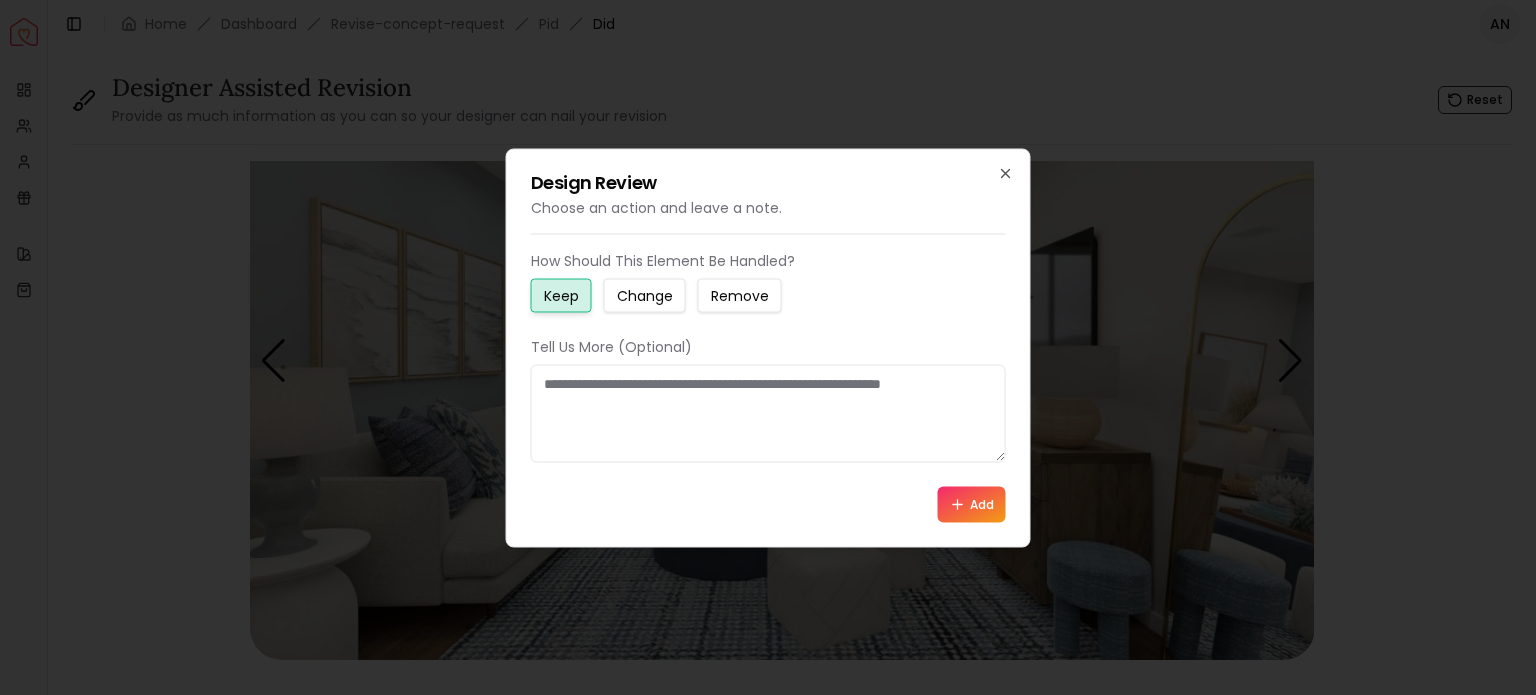click on "Change" at bounding box center (645, 295) 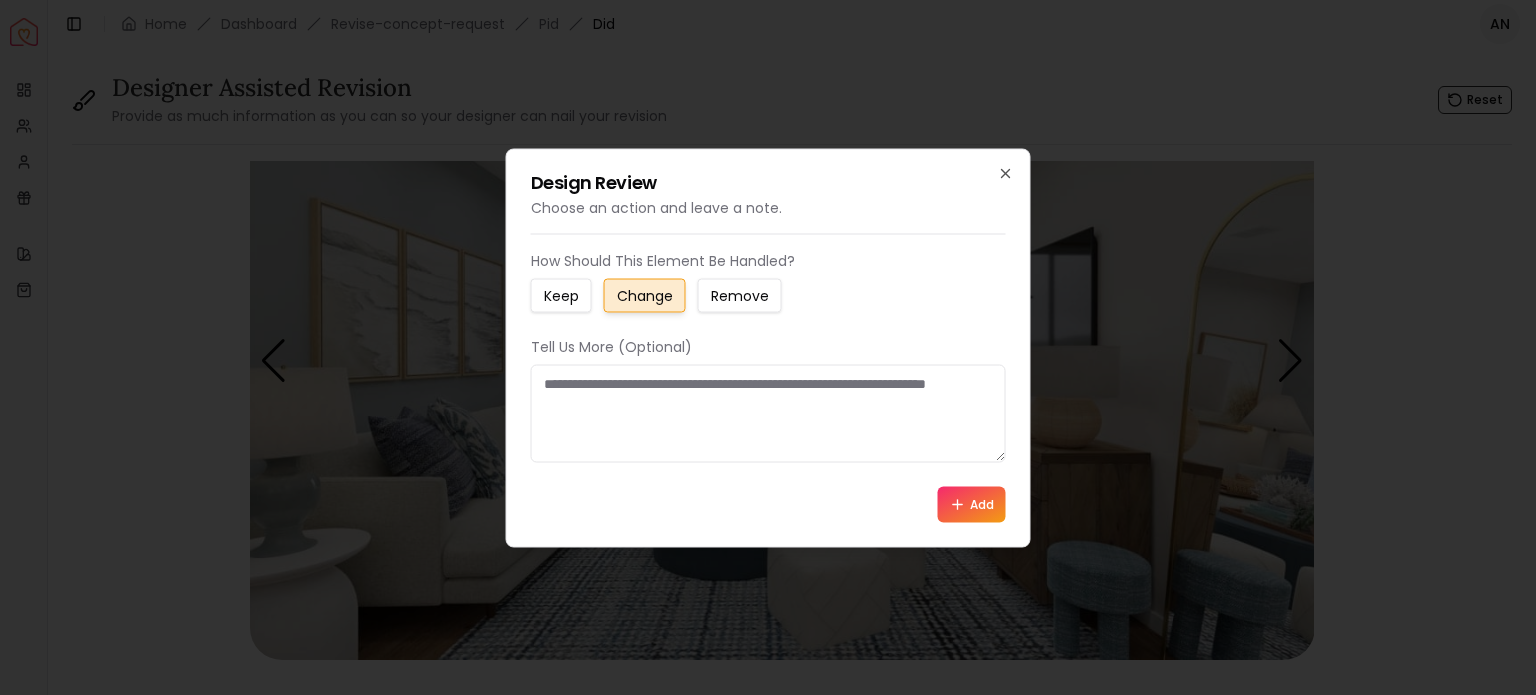 click at bounding box center (768, 413) 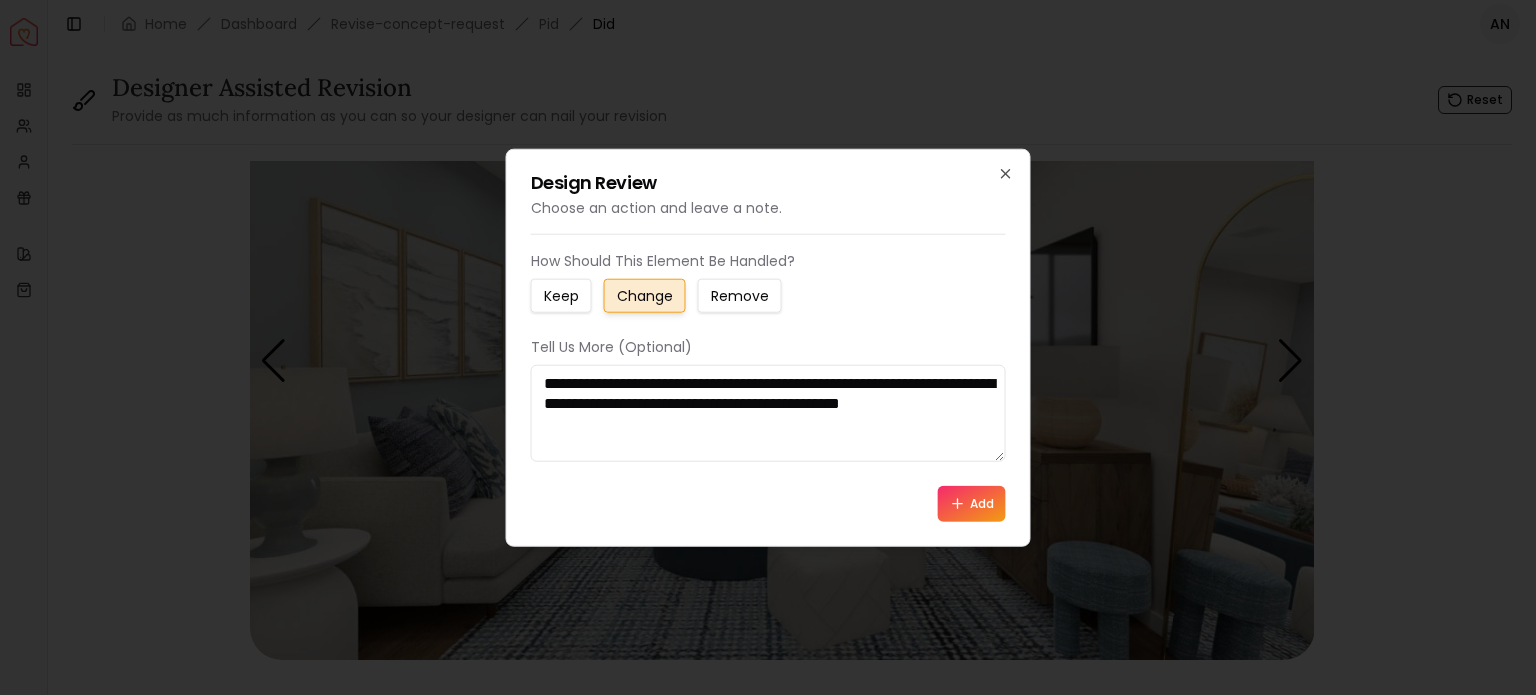 type on "**********" 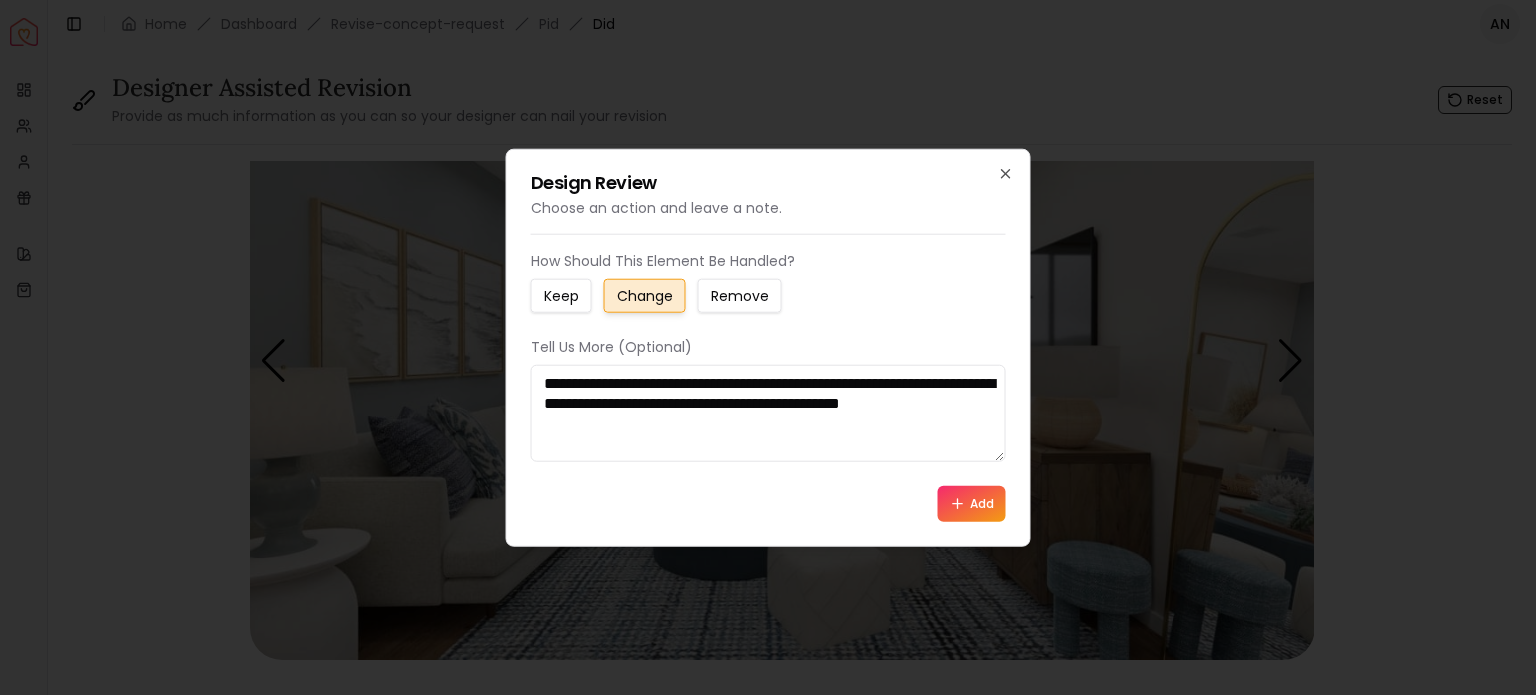 click on "Add" at bounding box center (972, 504) 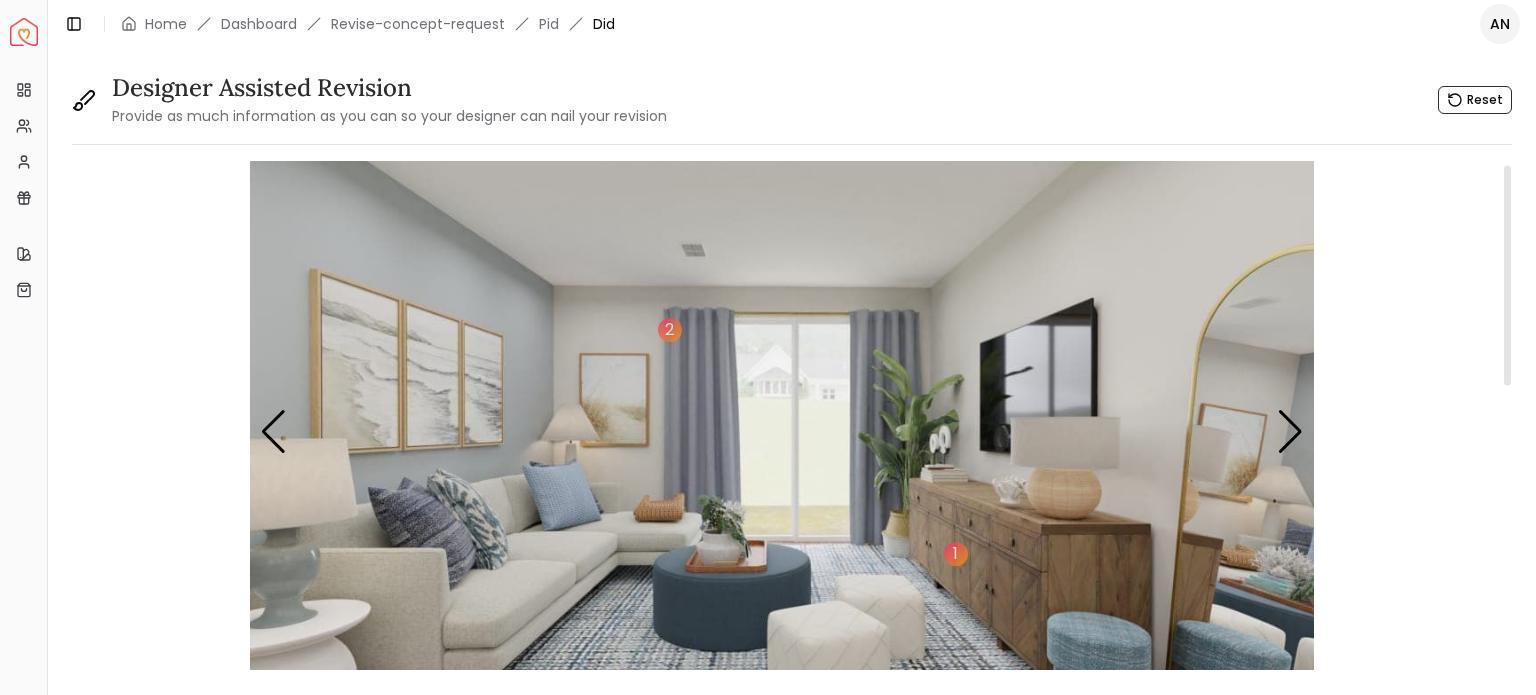 scroll, scrollTop: 0, scrollLeft: 0, axis: both 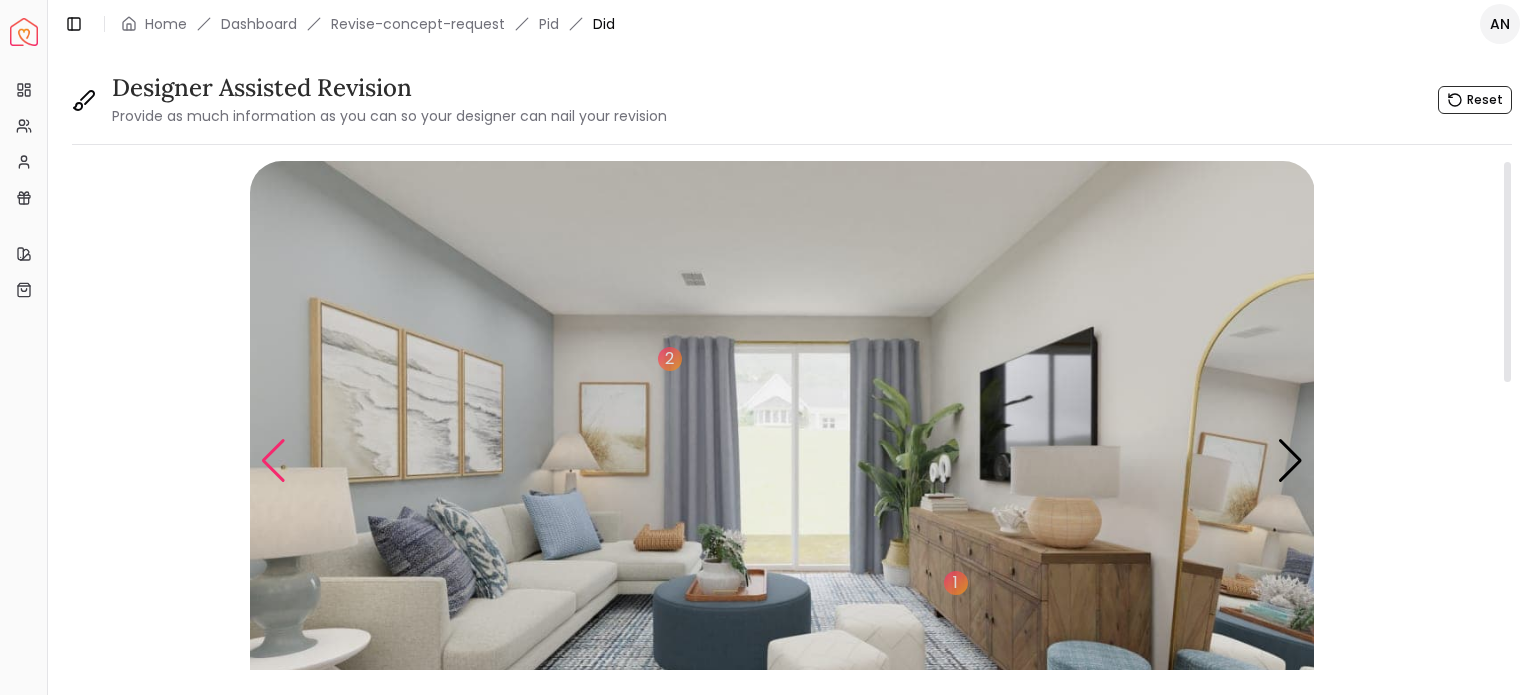 click at bounding box center (273, 461) 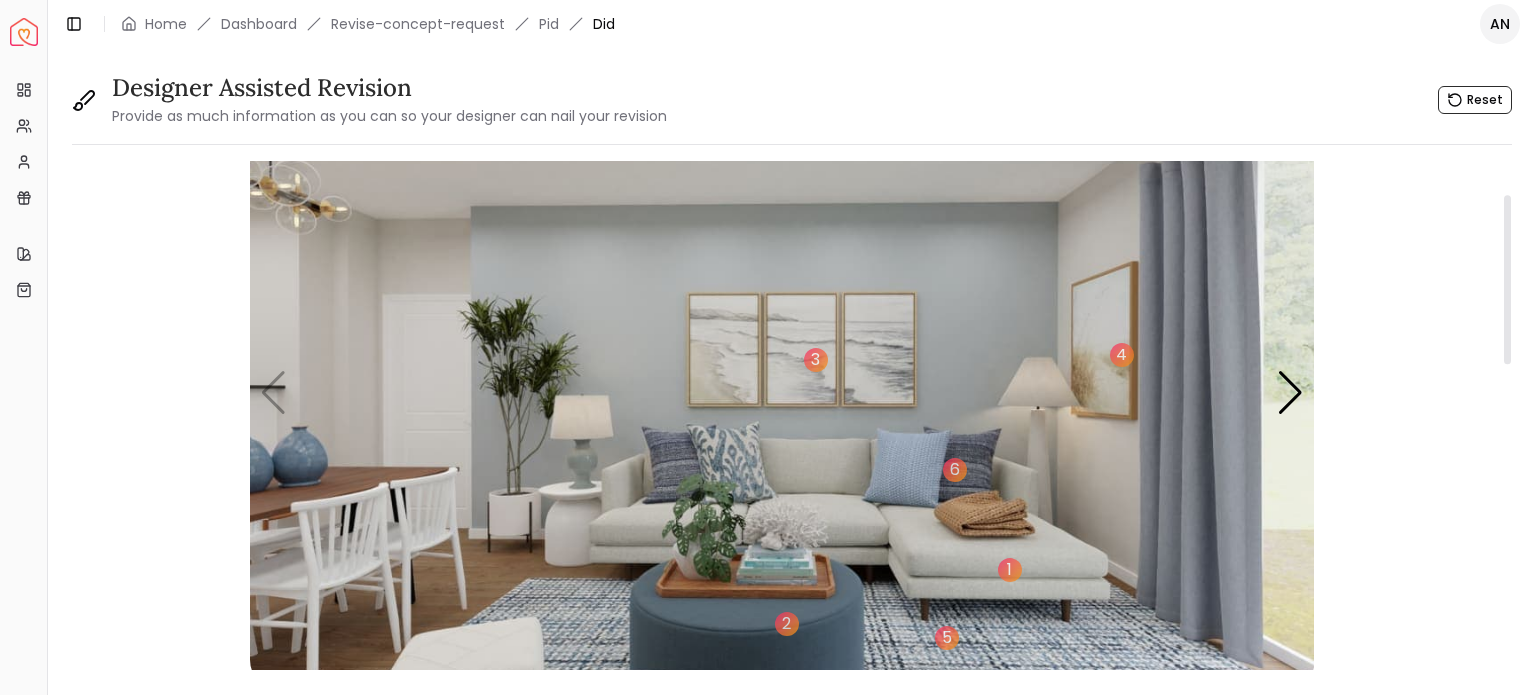 scroll, scrollTop: 100, scrollLeft: 0, axis: vertical 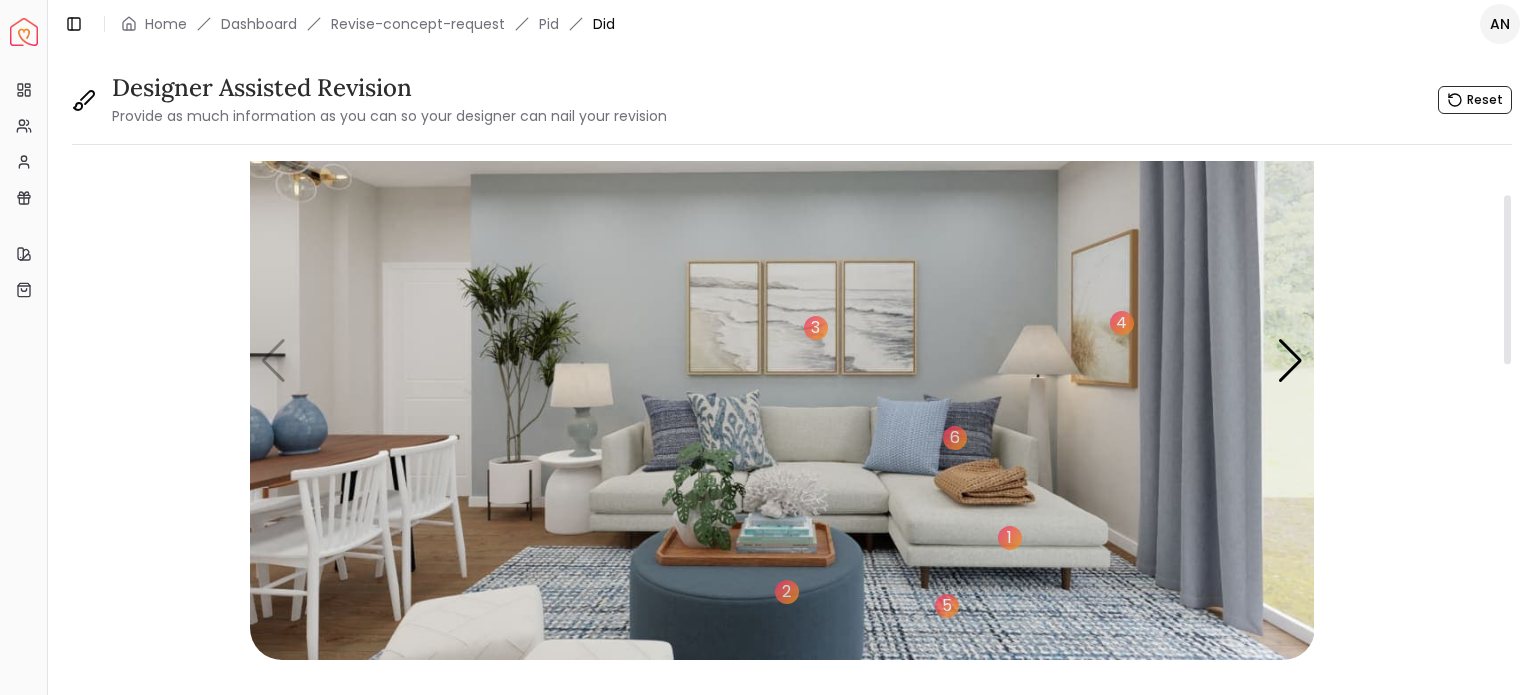 click at bounding box center [782, 360] 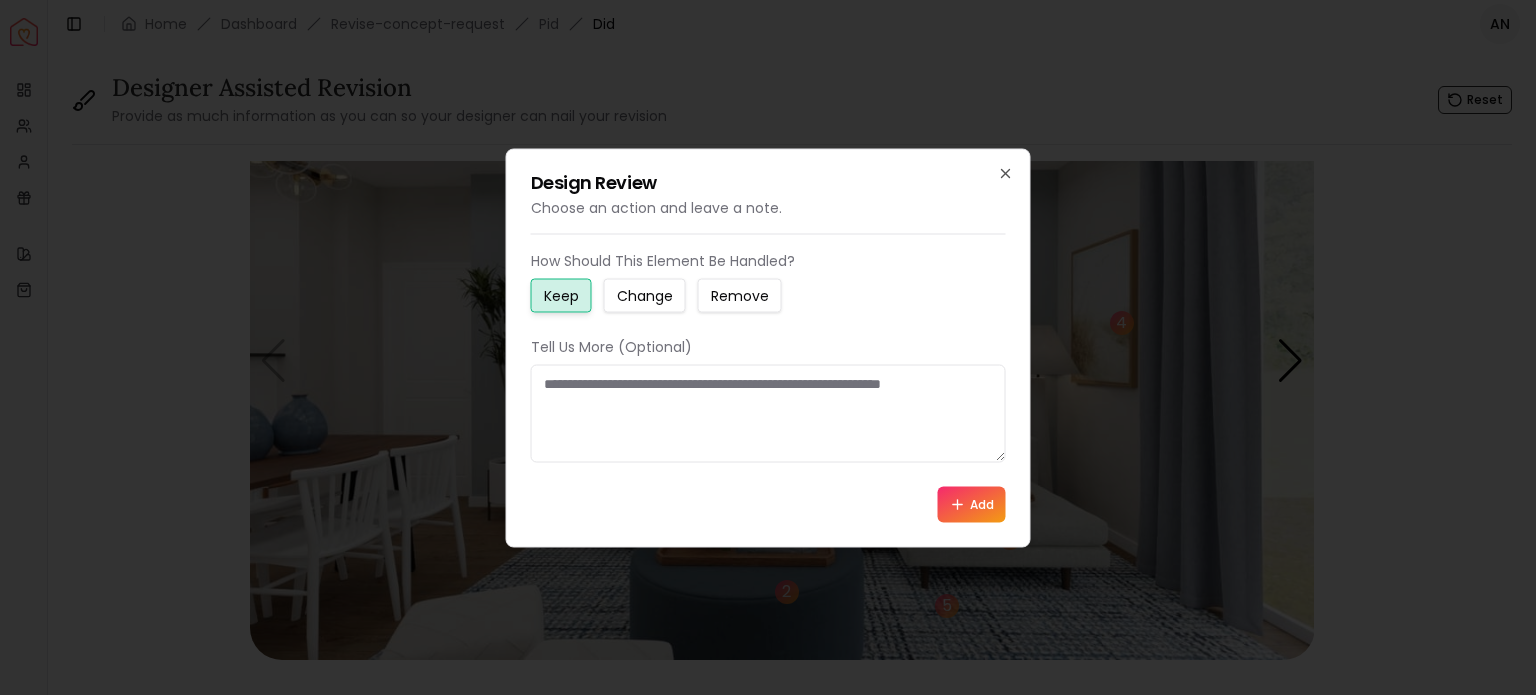 click on "Change" at bounding box center [645, 295] 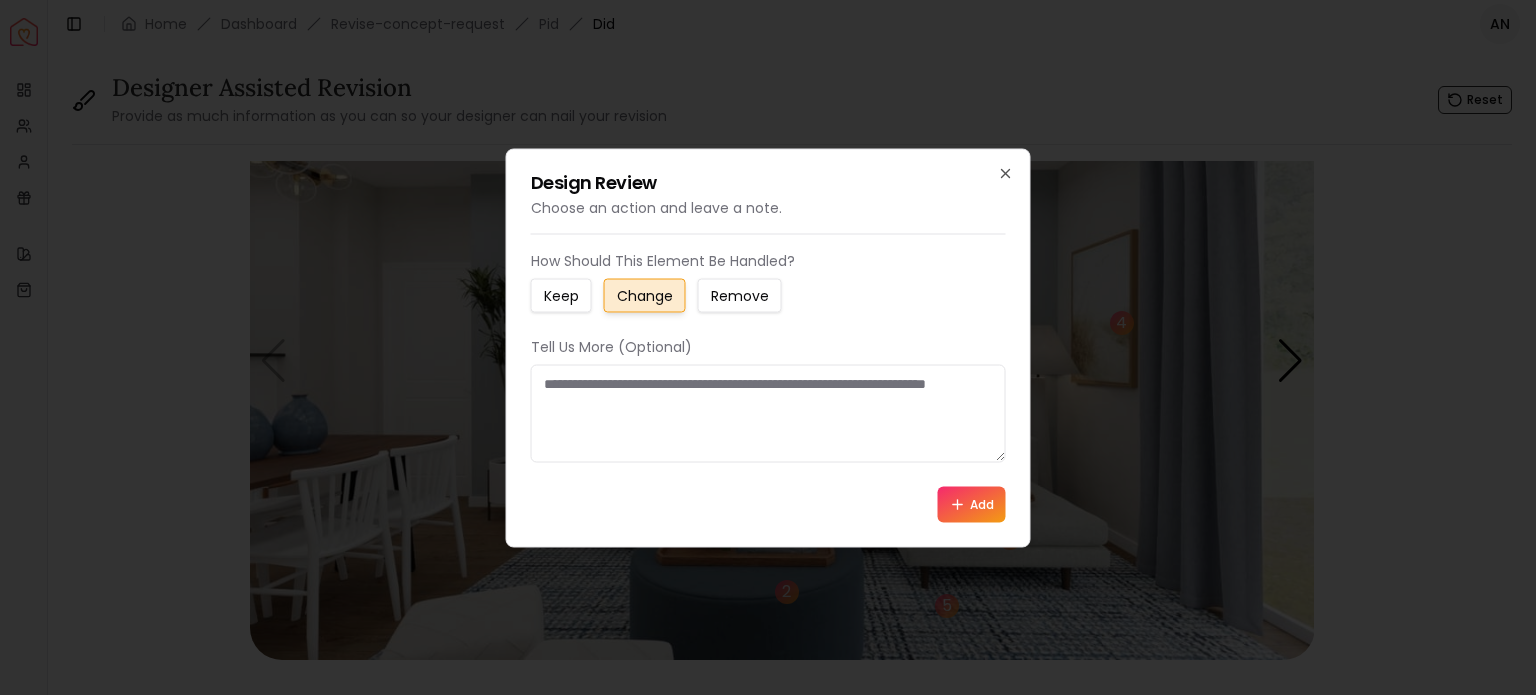 click at bounding box center [768, 413] 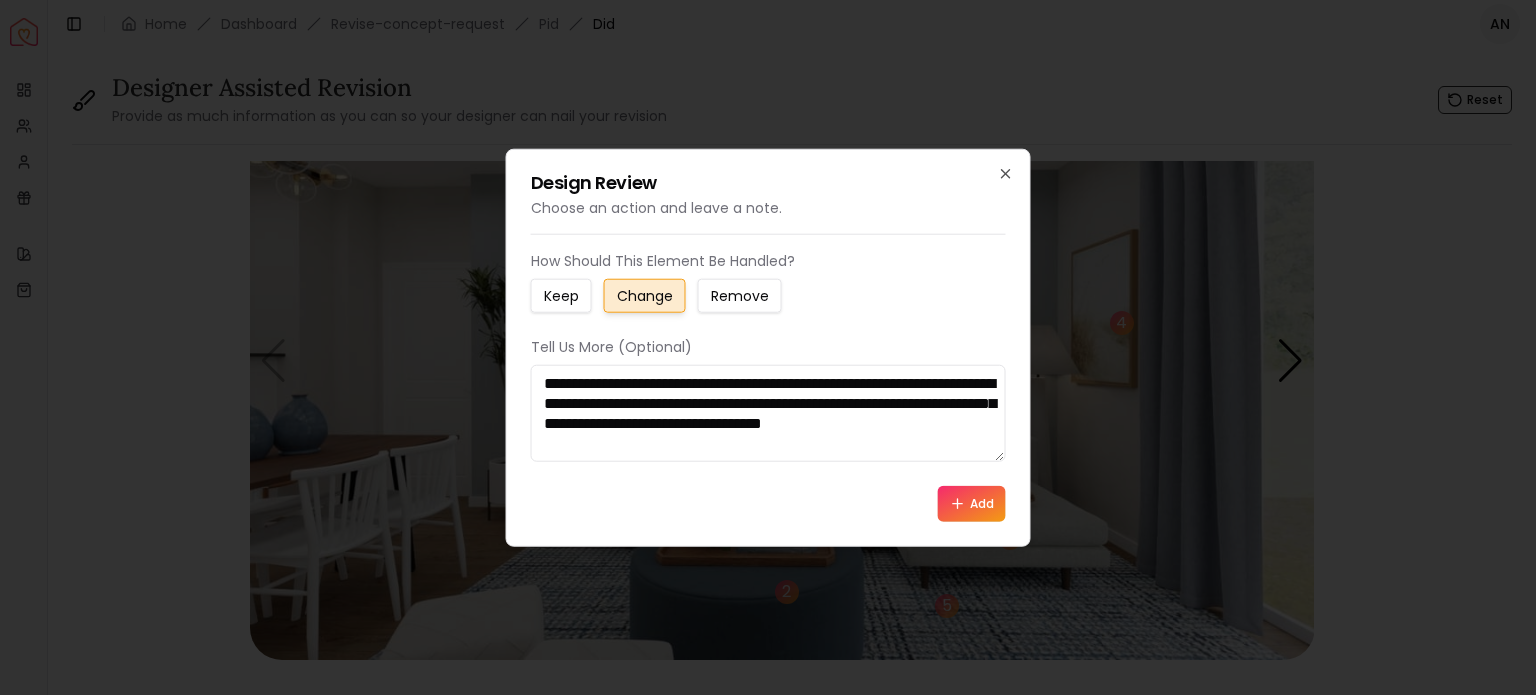 type on "**********" 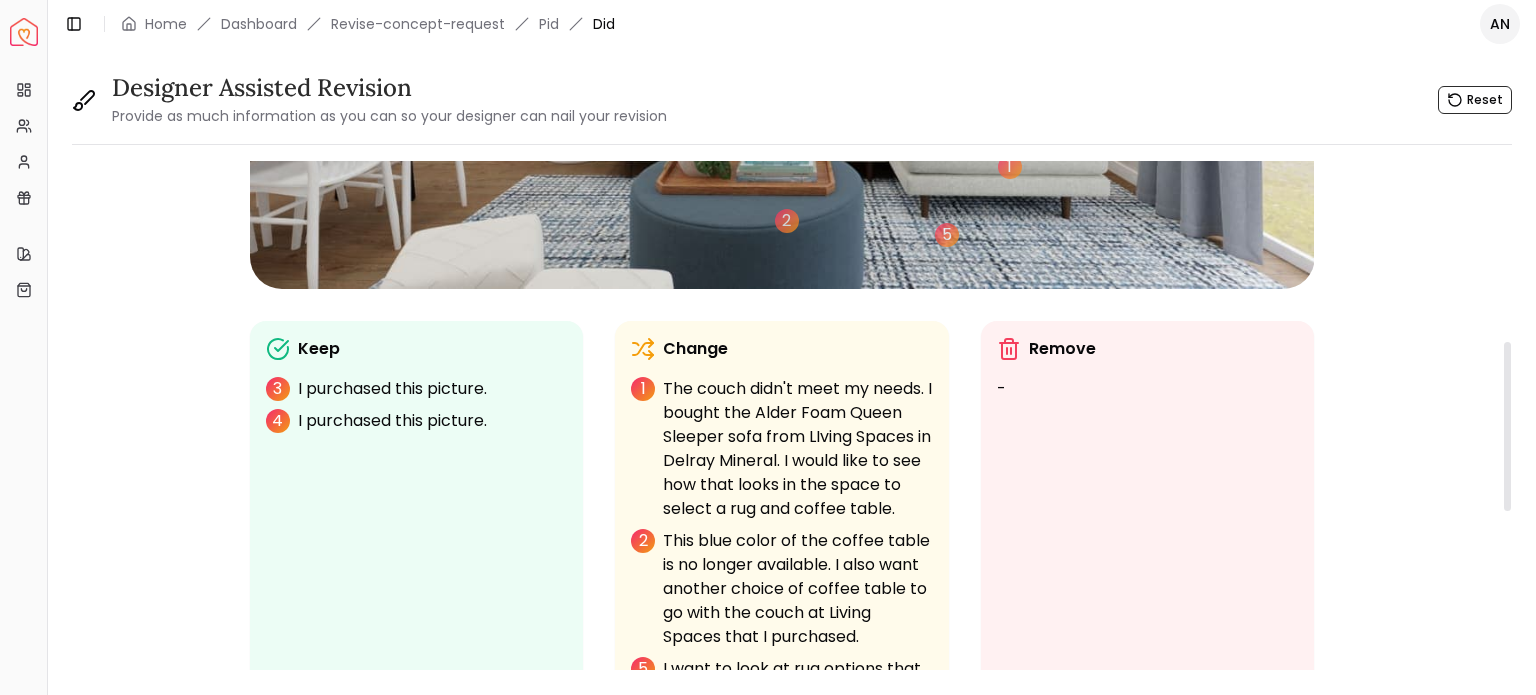 scroll, scrollTop: 600, scrollLeft: 0, axis: vertical 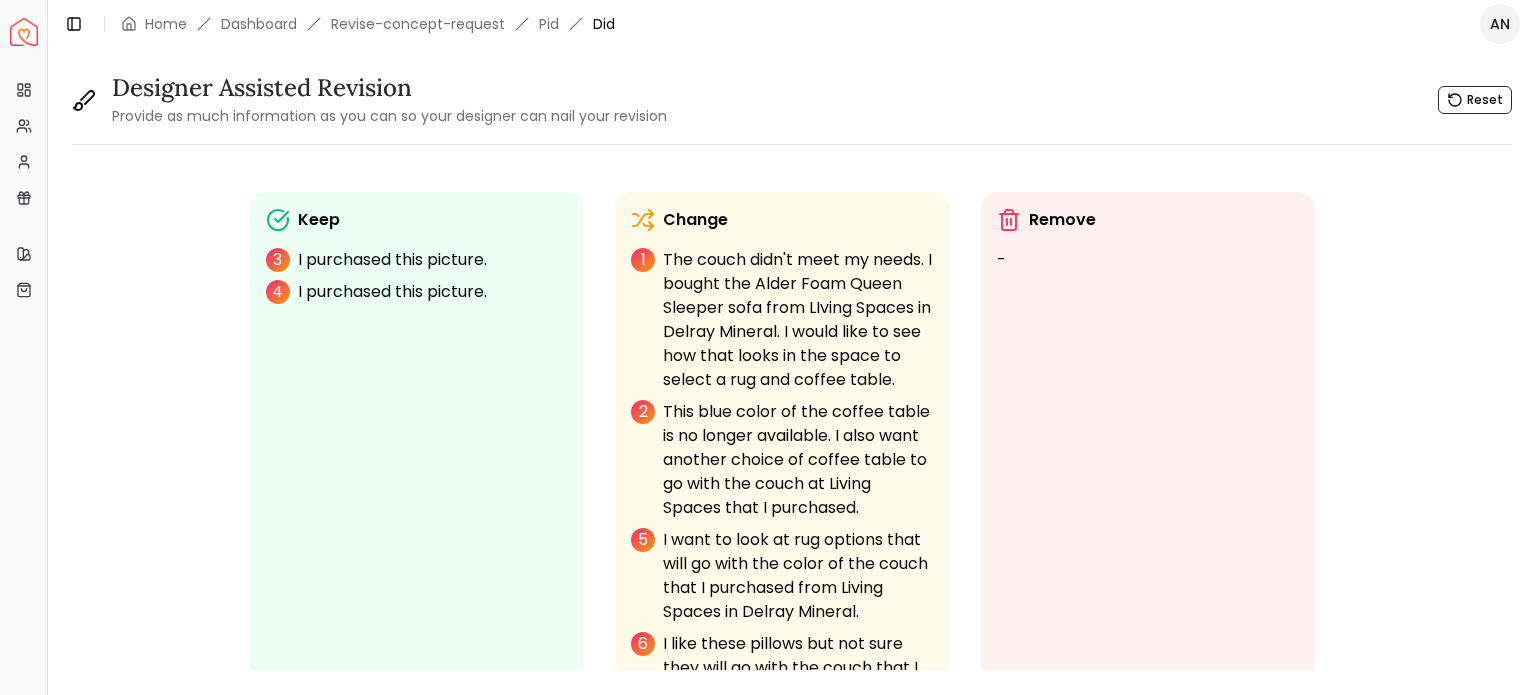 click on "Spacejoy Dashboard Overview Projects My Referrals My Profile Gift Card Balance Quick Links My Style My Store Toggle Sidebar Home Dashboard Revise-concept-request Pid Did AN Designer Assisted Revision Provide as much information as you can so your designer can nail your revision Reset 1 2 3 4 5 6 7 1 2 Keep 3 I purchased this picture. 4 I purchased this picture. Change 1 The couch didn't meet my needs.  I bought the Alder Foam Queen Sleeper sofa from LIving Spaces in Delray Mineral.  I would like to see how that looks in the space to select a rug and coffee table. 2 This blue color of the coffee table is no longer available.  I also want another choice of coffee table to go with the couch at Living Spaces that I purchased. 5 I want to look at rug options that will go with the color of the couch that I purchased from Living Spaces in Delray Mineral. 6 I like these pillows but not sure they will go with the couch that I purchased from Living Spaces in Delray Mineral. 7 Remove - Any Closing Comment   (Optional)" at bounding box center (768, 347) 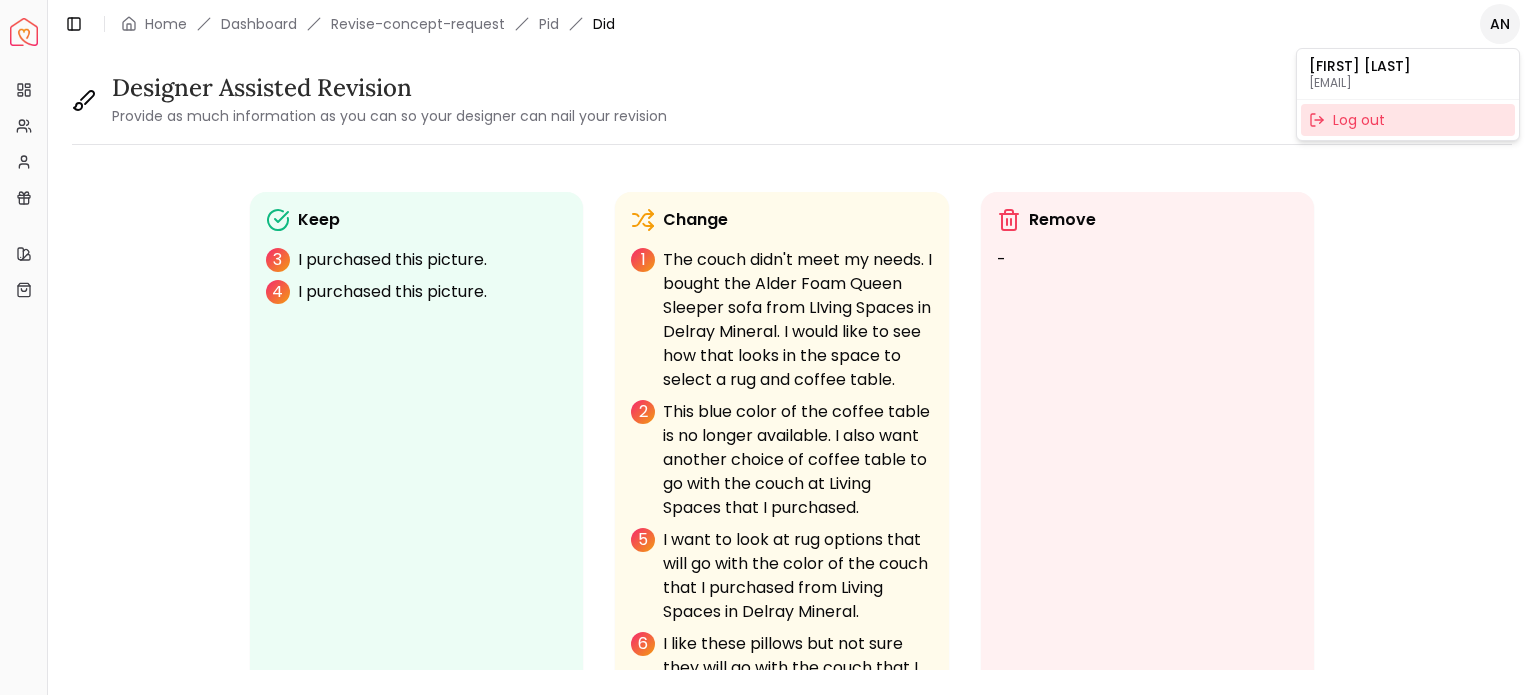 click on "Log out" at bounding box center (1408, 120) 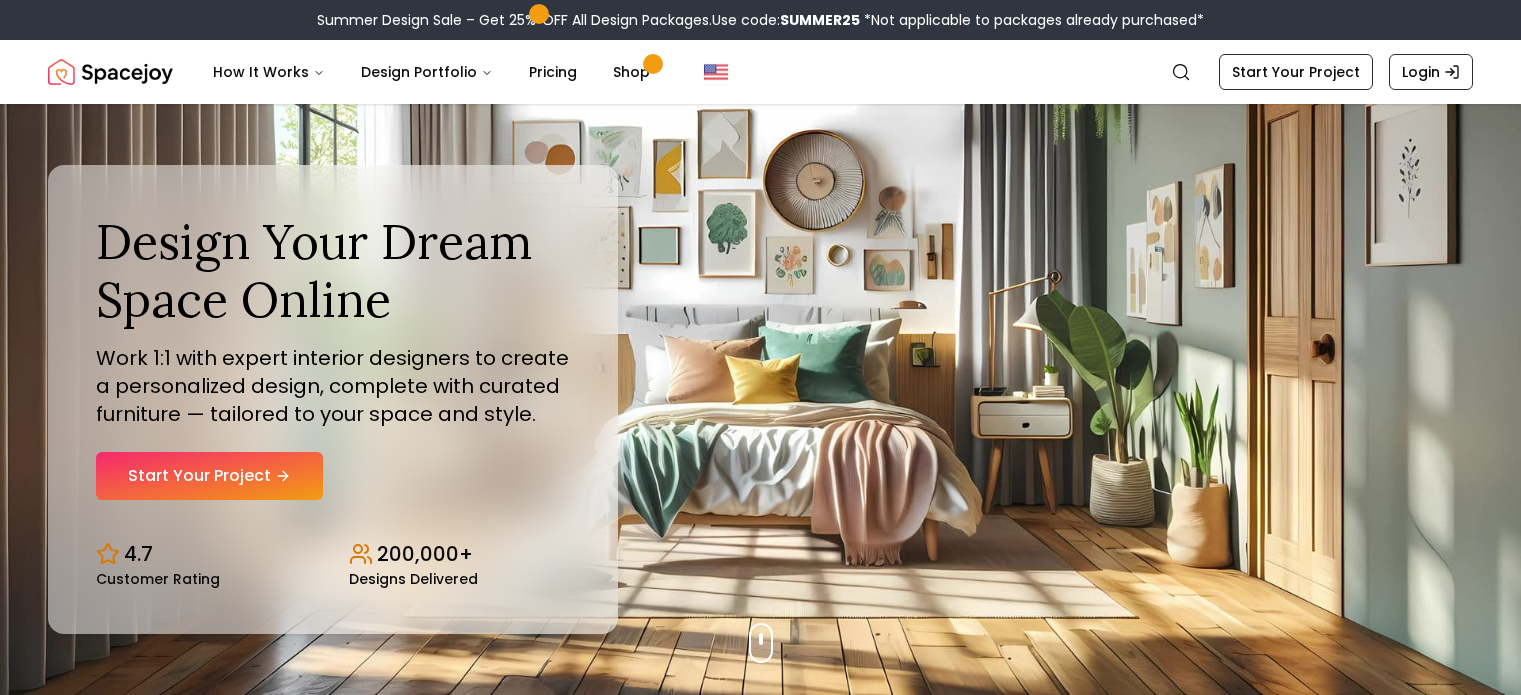 scroll, scrollTop: 0, scrollLeft: 0, axis: both 